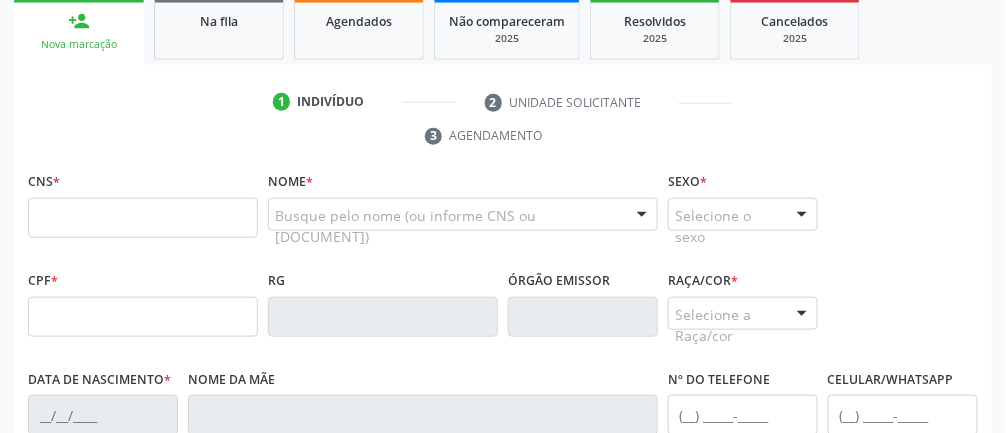 scroll, scrollTop: 329, scrollLeft: 0, axis: vertical 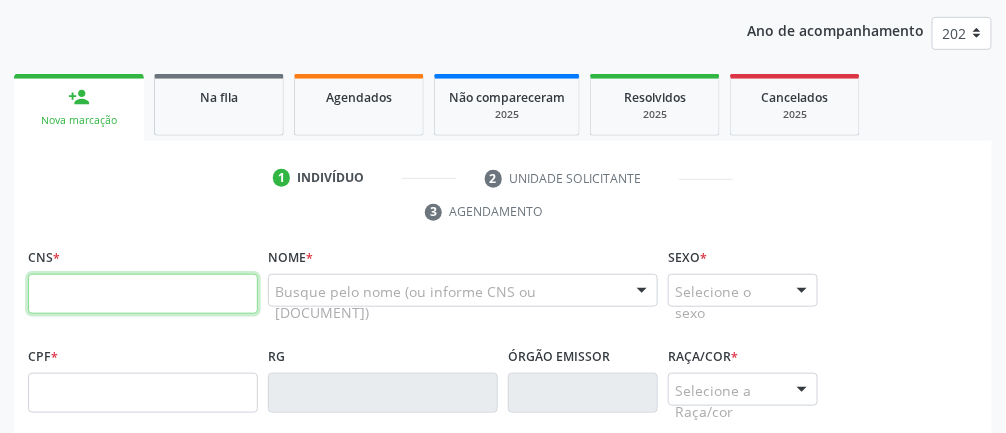 click at bounding box center (143, 294) 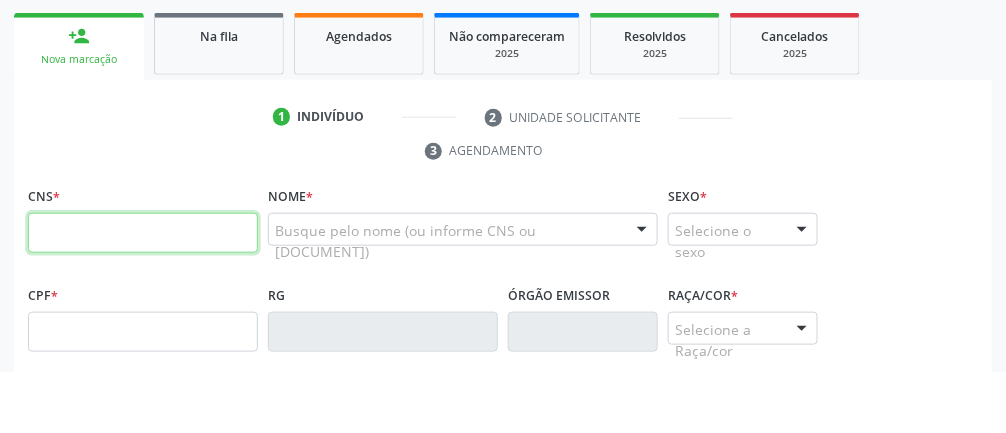scroll, scrollTop: 253, scrollLeft: 0, axis: vertical 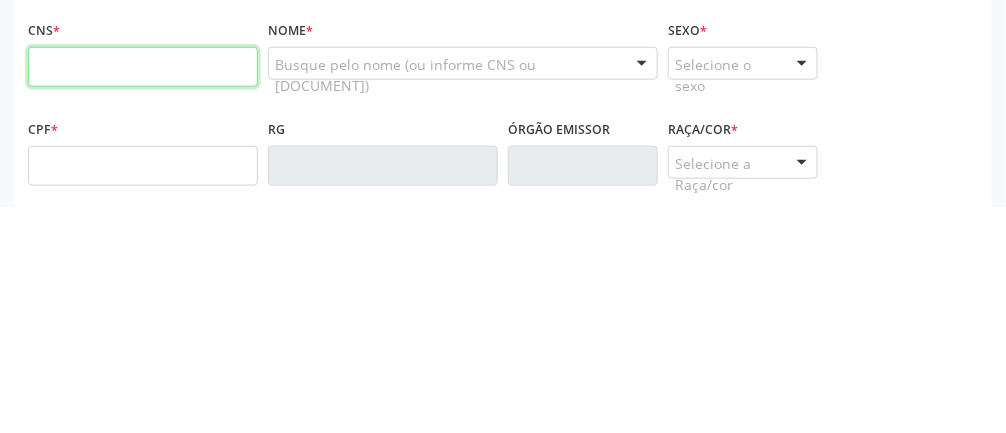 click at bounding box center (143, 294) 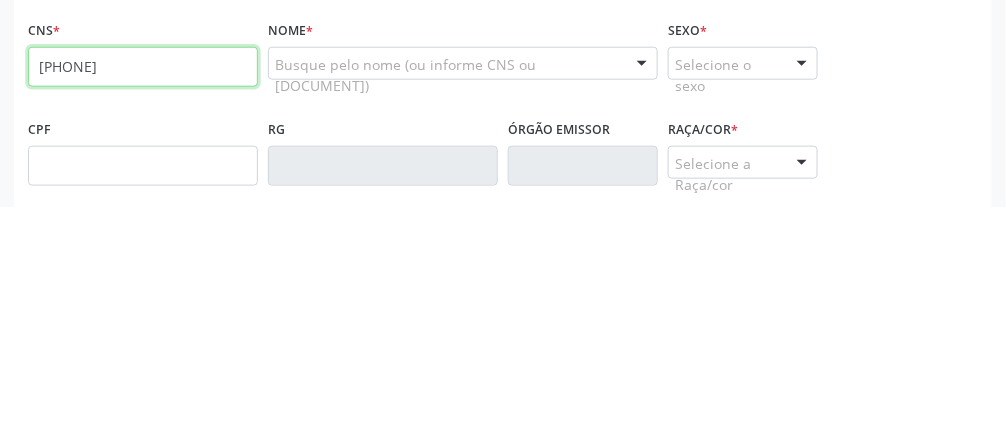type on "[PHONE]" 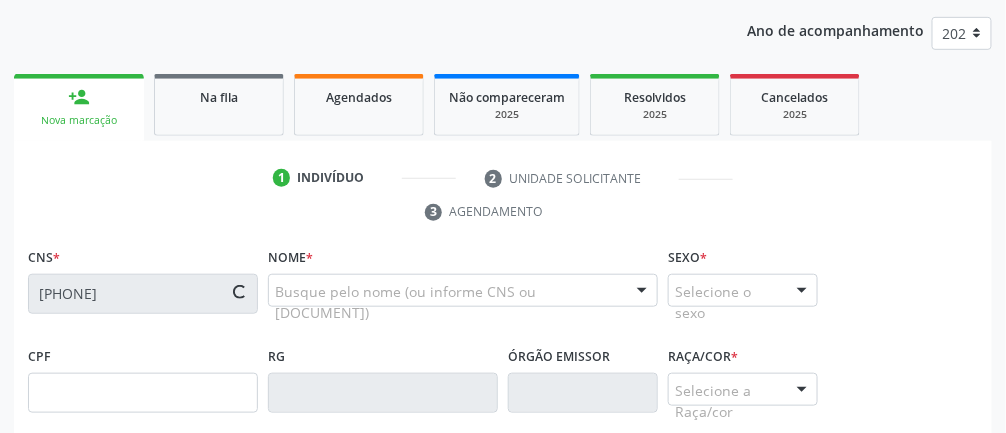 type on "[DATE]" 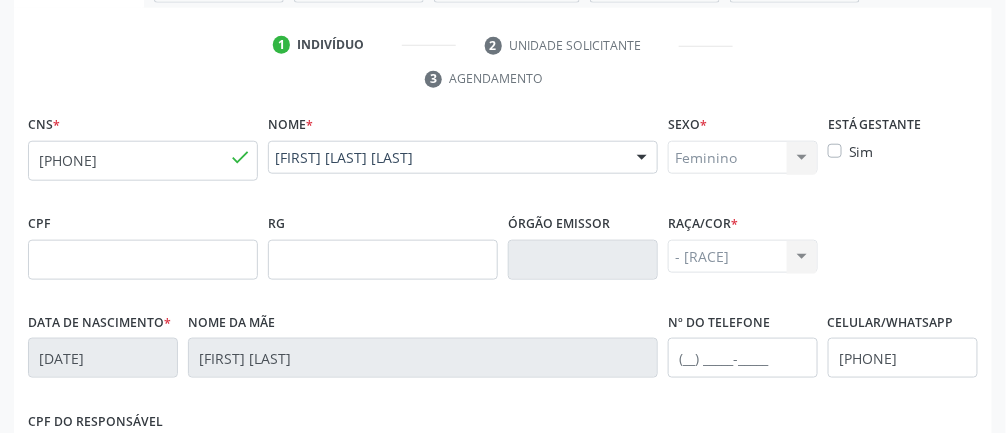 scroll, scrollTop: 388, scrollLeft: 0, axis: vertical 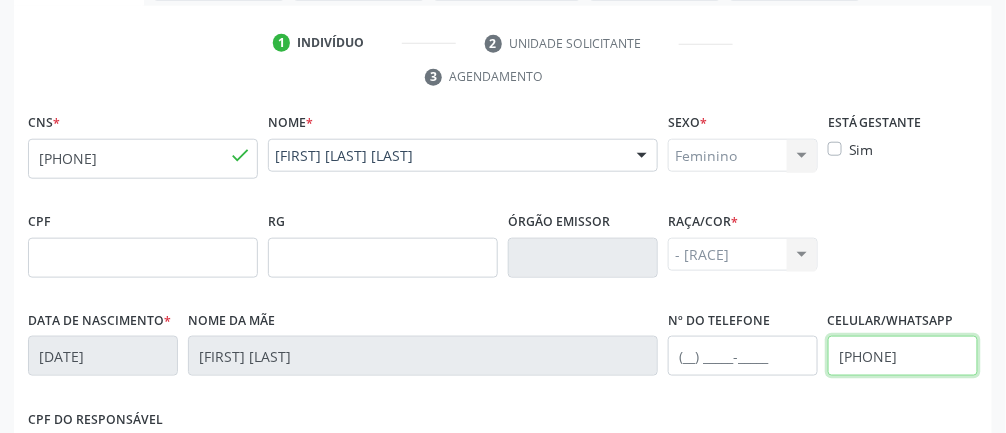 click on "[PHONE]" at bounding box center [903, 356] 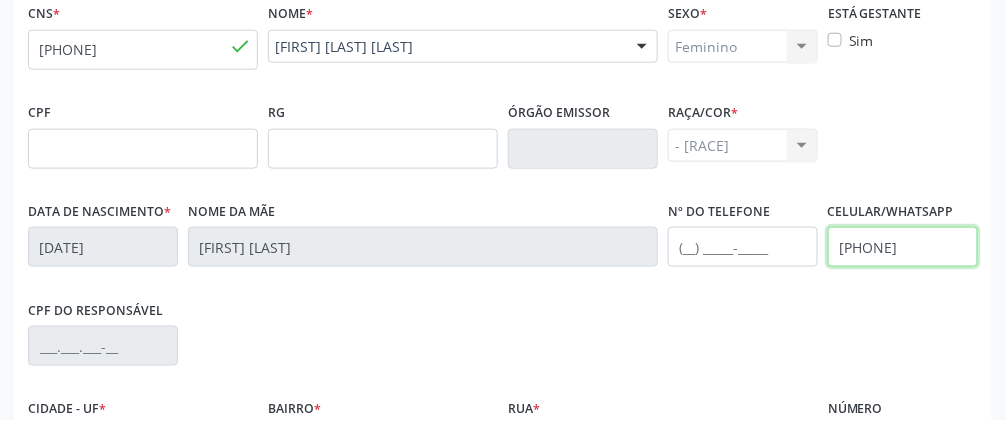 scroll, scrollTop: 484, scrollLeft: 0, axis: vertical 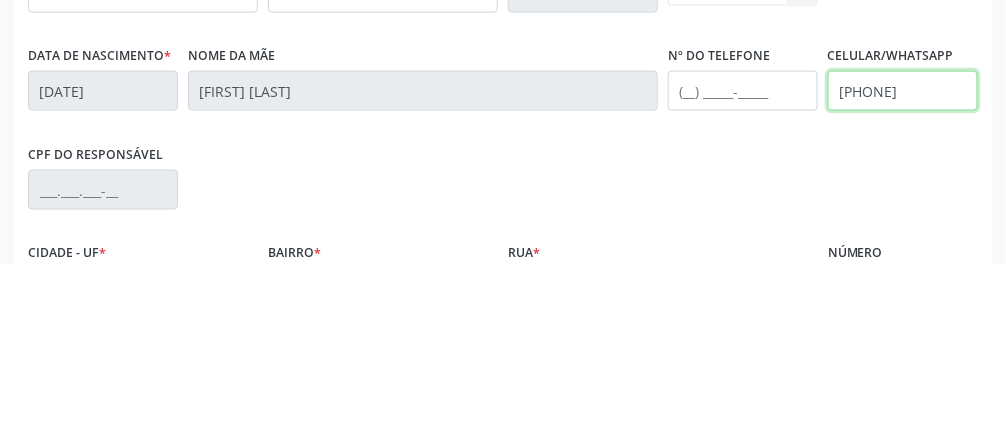 type on "[PHONE]" 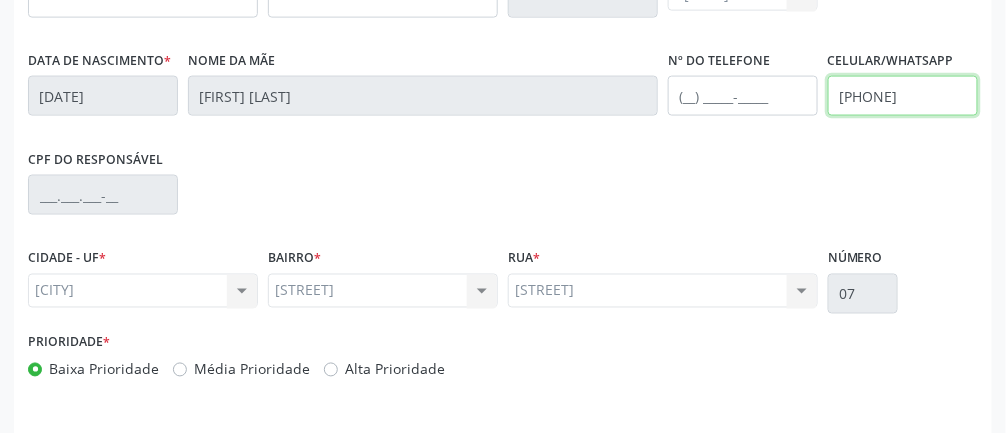 scroll, scrollTop: 711, scrollLeft: 0, axis: vertical 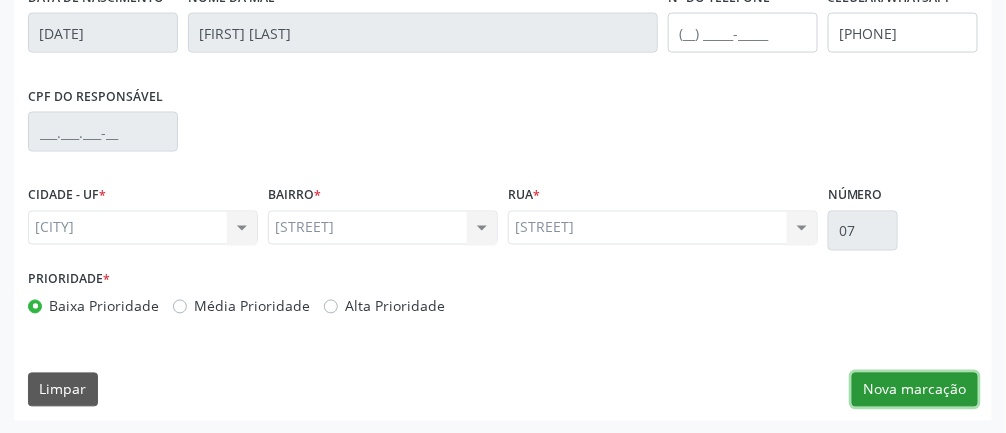 click on "Nova marcação" at bounding box center (915, 390) 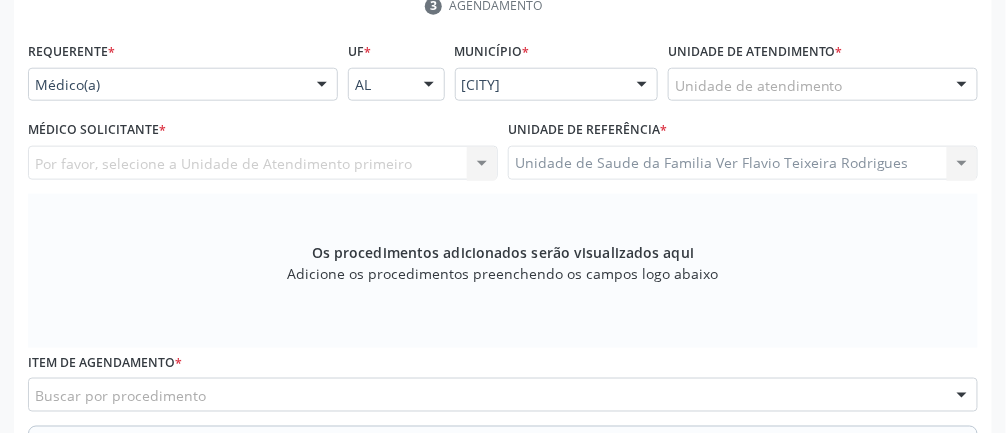 scroll, scrollTop: 461, scrollLeft: 0, axis: vertical 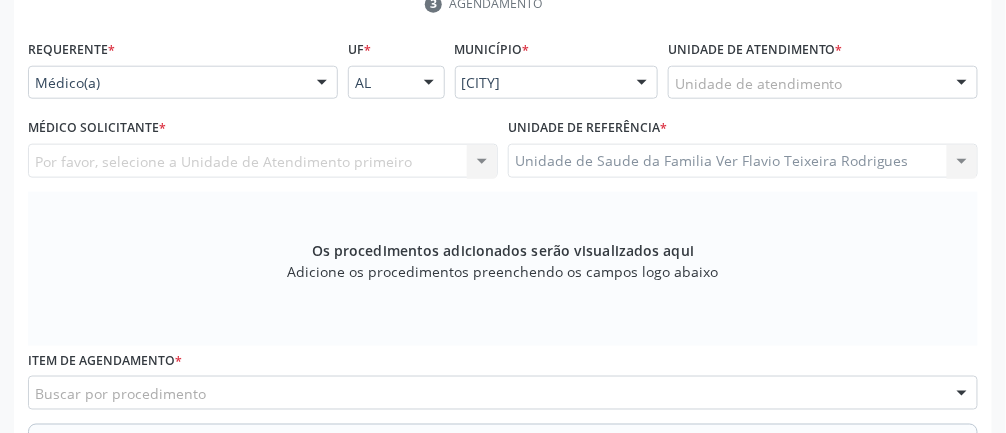 click at bounding box center [322, 84] 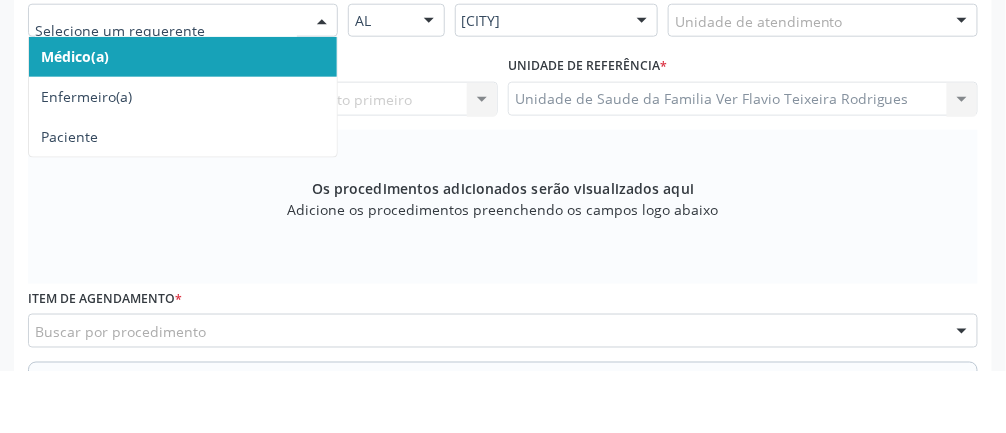 scroll, scrollTop: 461, scrollLeft: 0, axis: vertical 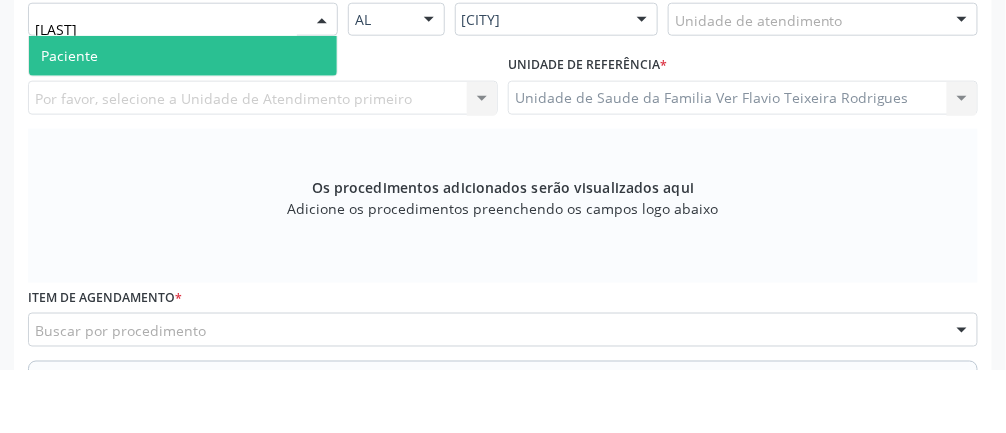 type on "Pac" 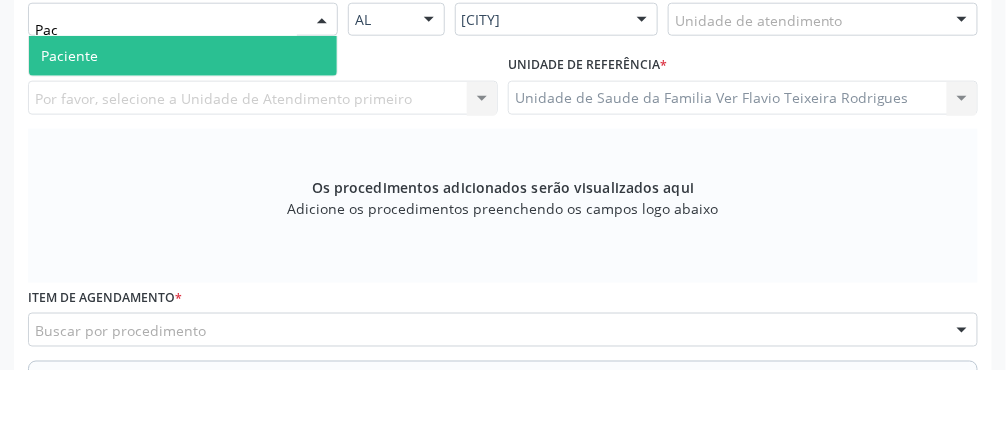 click on "Paciente" at bounding box center [183, 119] 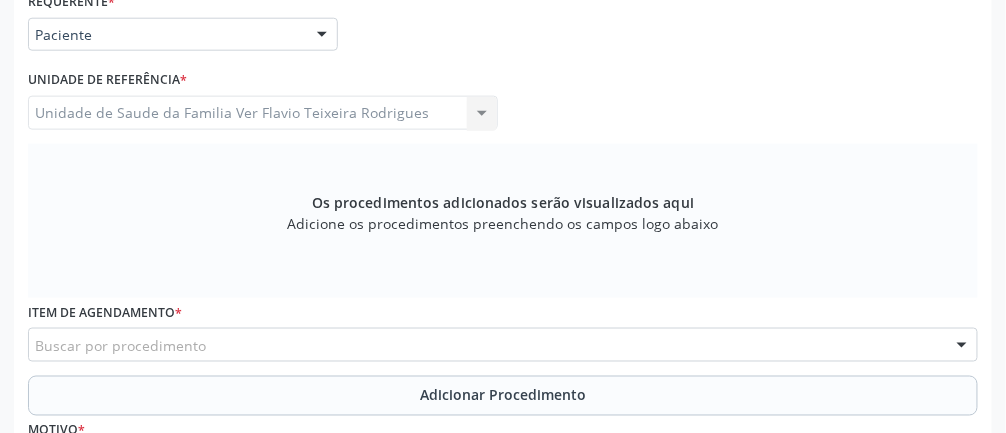 scroll, scrollTop: 513, scrollLeft: 0, axis: vertical 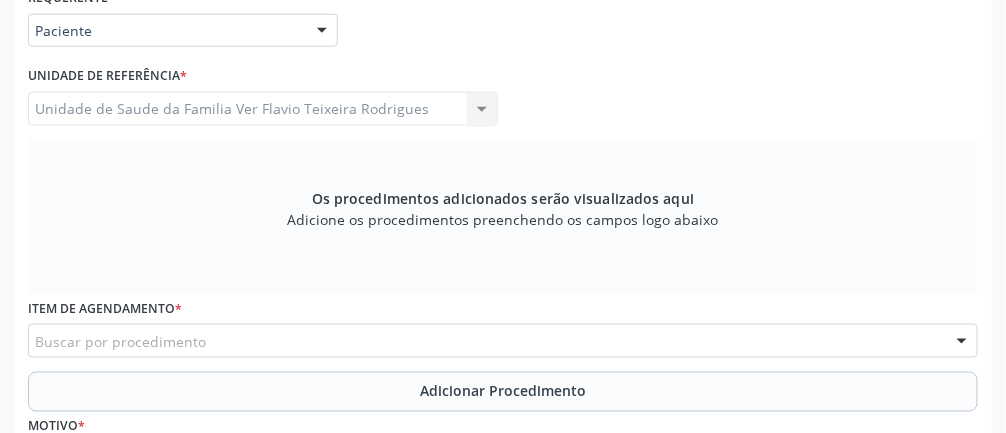 click on "Buscar por procedimento" at bounding box center (503, 341) 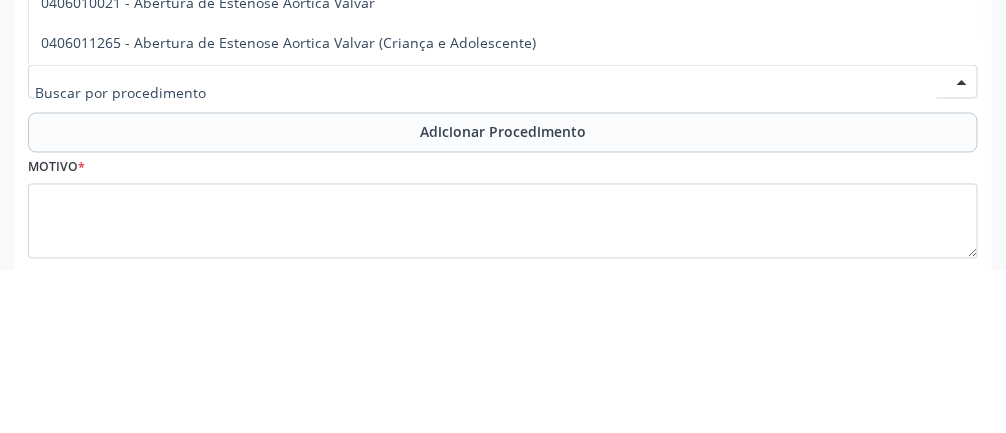 scroll, scrollTop: 609, scrollLeft: 0, axis: vertical 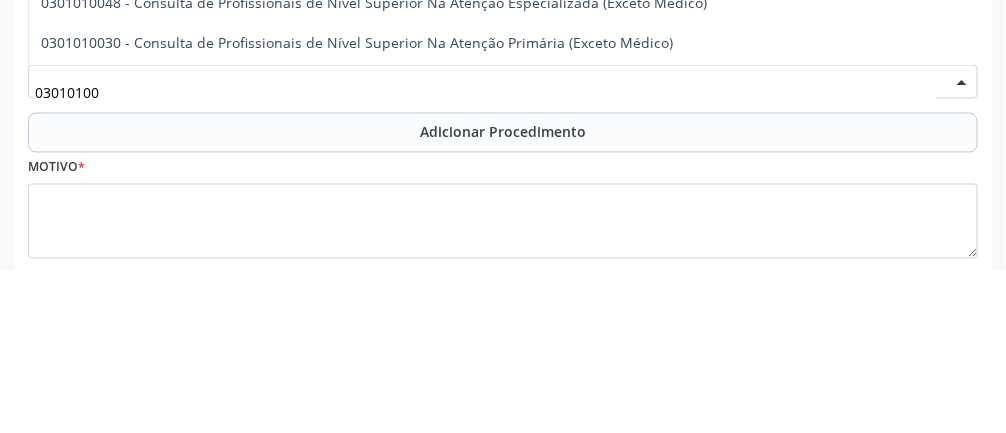 type on "[CODE]" 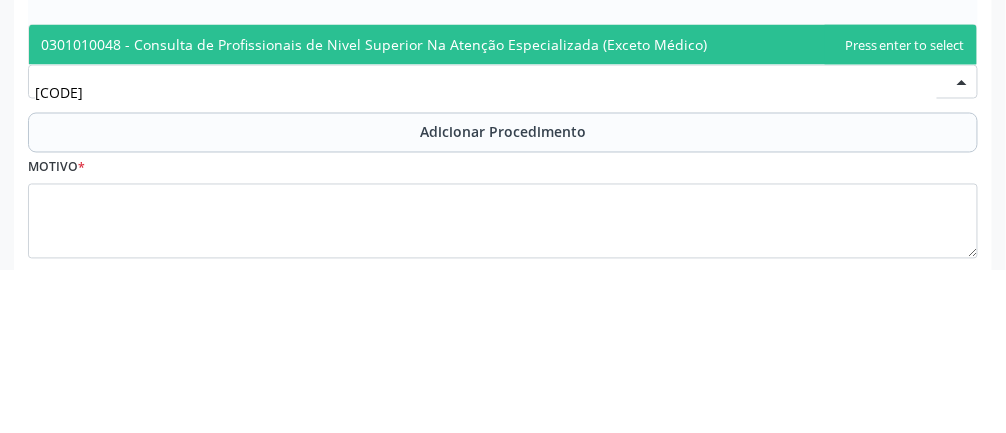 click on "0301010048 - Consulta de Profissionais de Nivel Superior Na Atenção Especializada (Exceto Médico)" at bounding box center [503, 208] 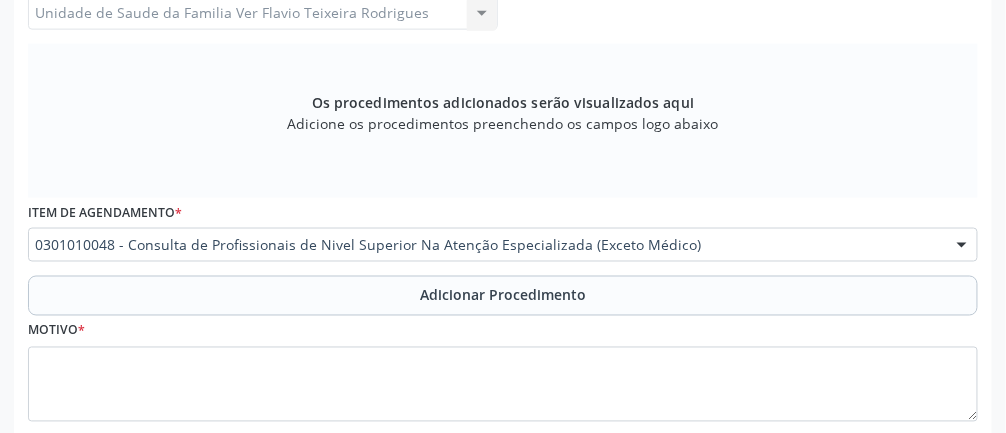 click on "Adicionar Procedimento" at bounding box center (503, 295) 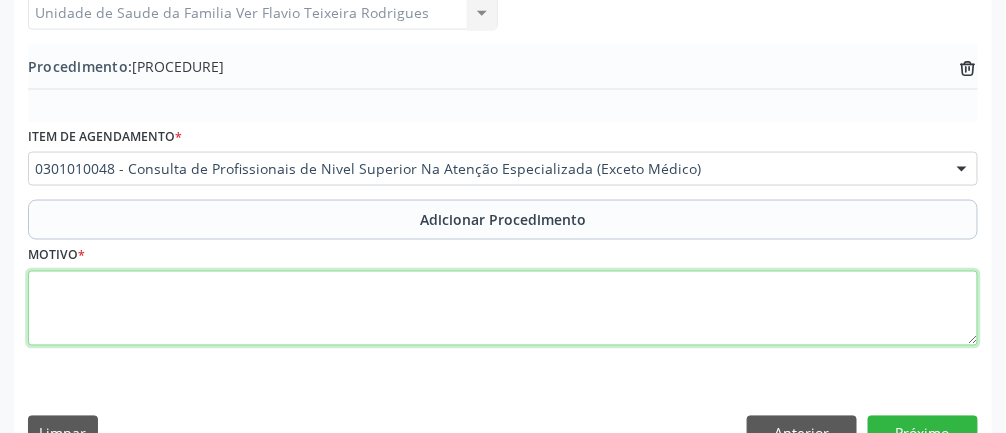 click at bounding box center [503, 309] 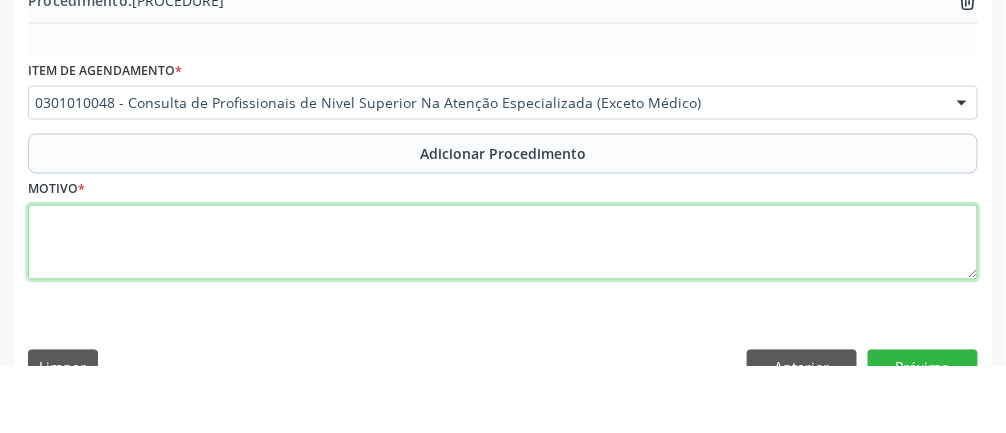 scroll, scrollTop: 609, scrollLeft: 0, axis: vertical 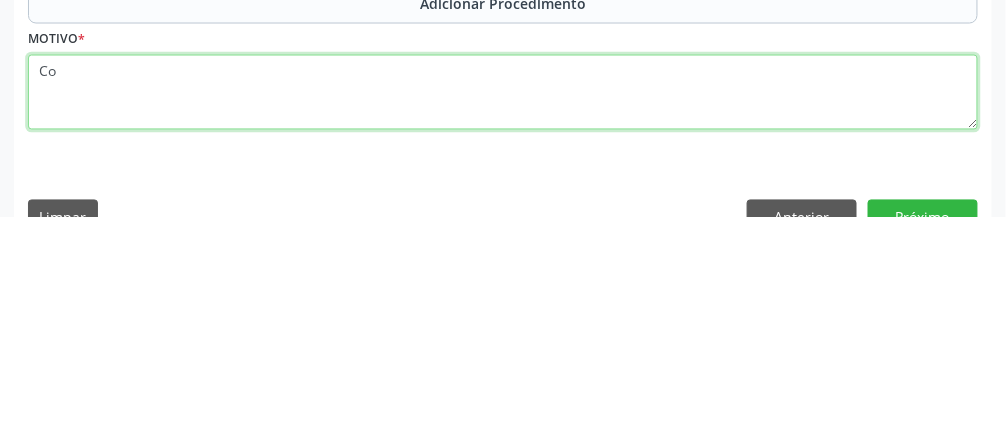 type on "C" 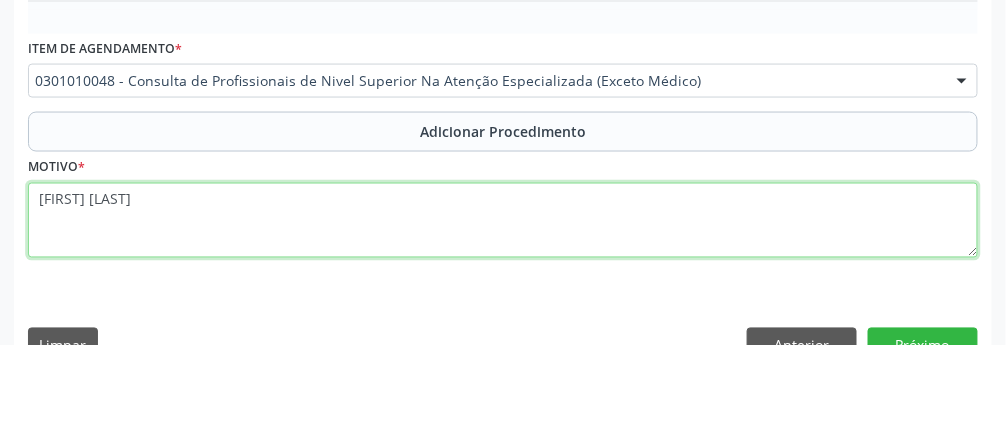 scroll, scrollTop: 609, scrollLeft: 0, axis: vertical 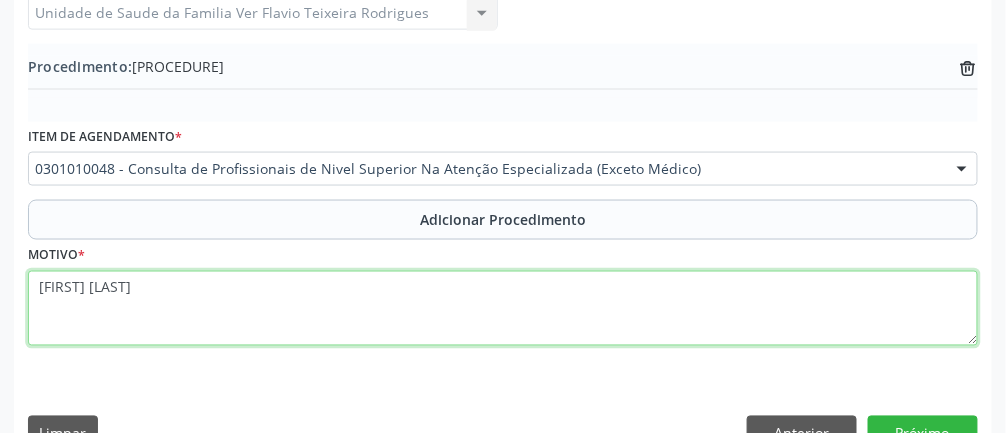 click on "[FIRST] [LAST]" at bounding box center (503, 309) 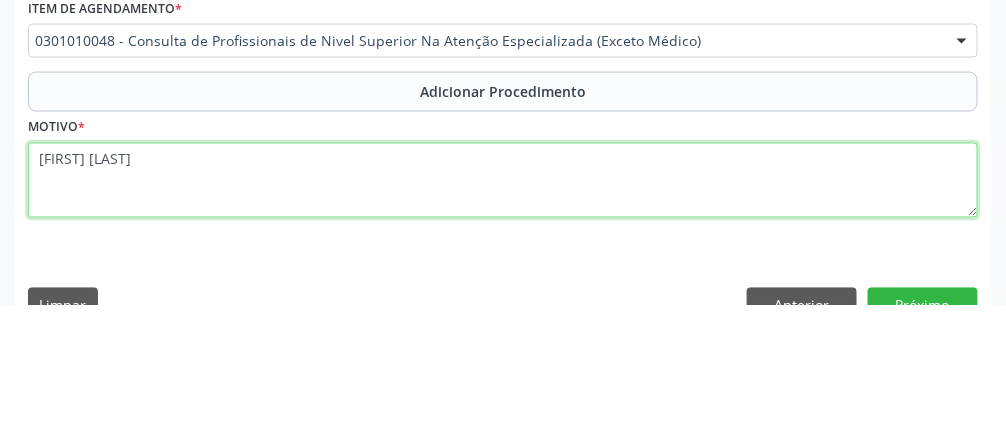scroll, scrollTop: 609, scrollLeft: 0, axis: vertical 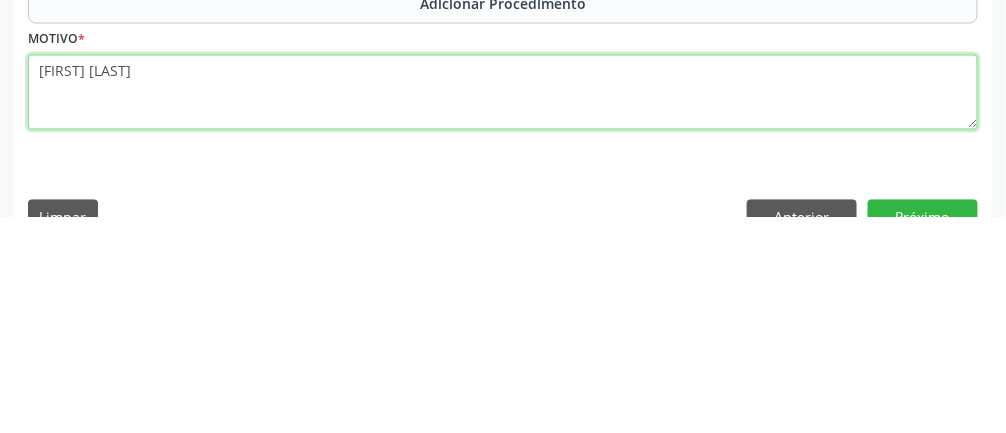 type on "[FIRST] [LAST]" 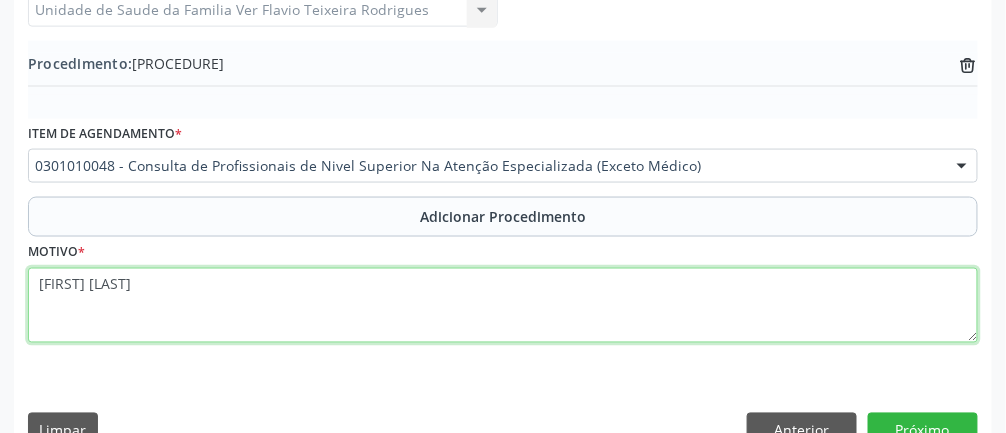 scroll, scrollTop: 652, scrollLeft: 0, axis: vertical 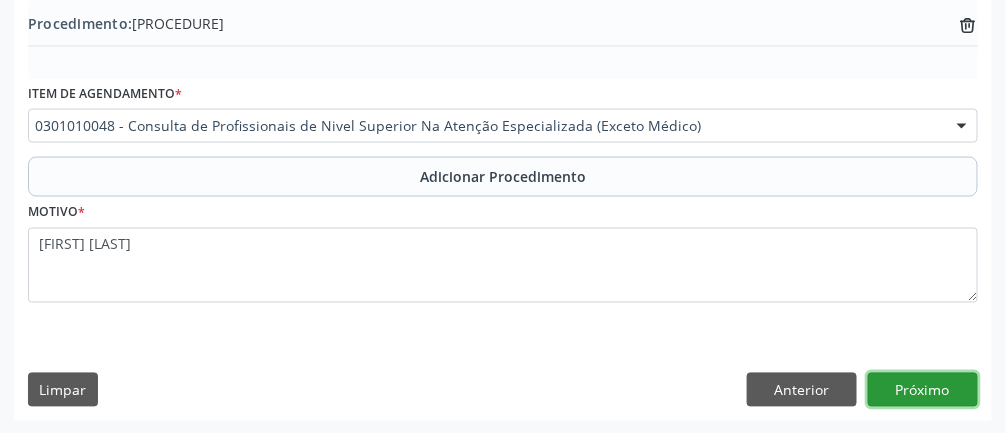 click on "Próximo" at bounding box center (923, 390) 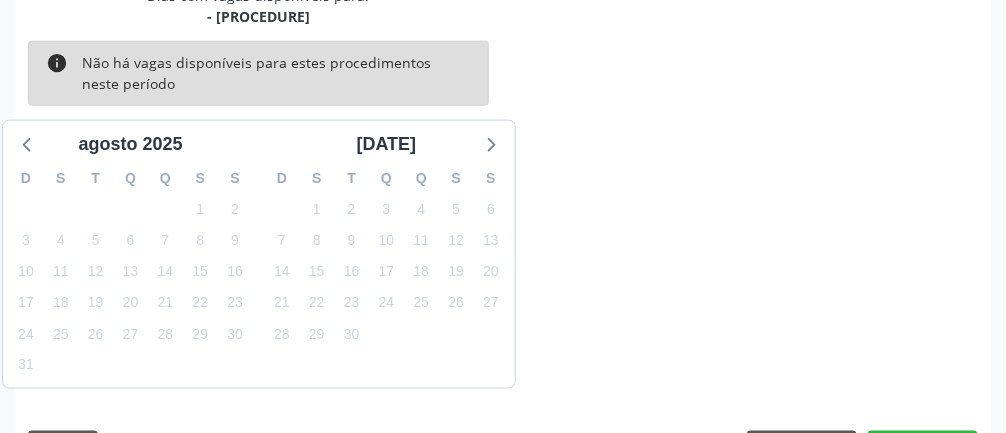 scroll, scrollTop: 594, scrollLeft: 0, axis: vertical 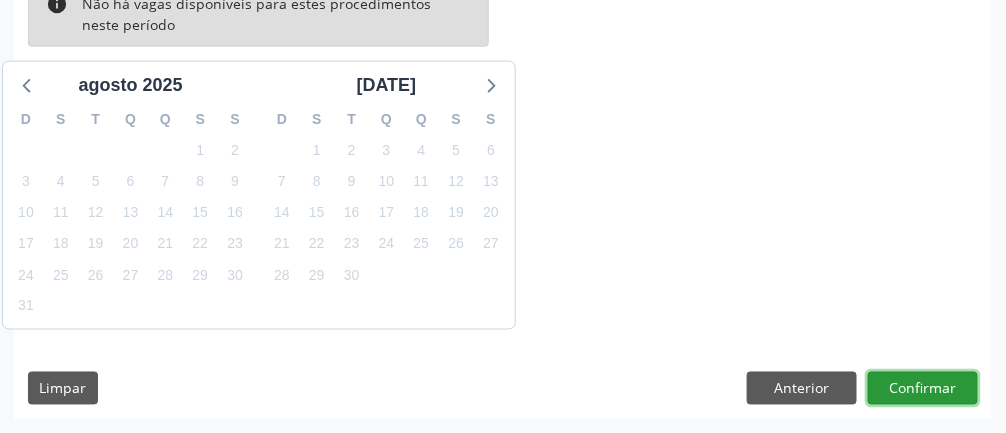 click on "Confirmar" at bounding box center (923, 389) 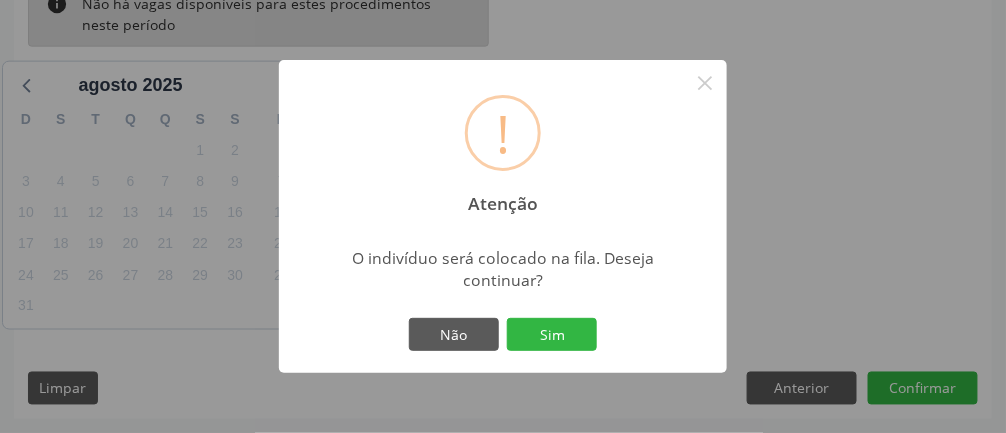 click on "Sim" at bounding box center (552, 335) 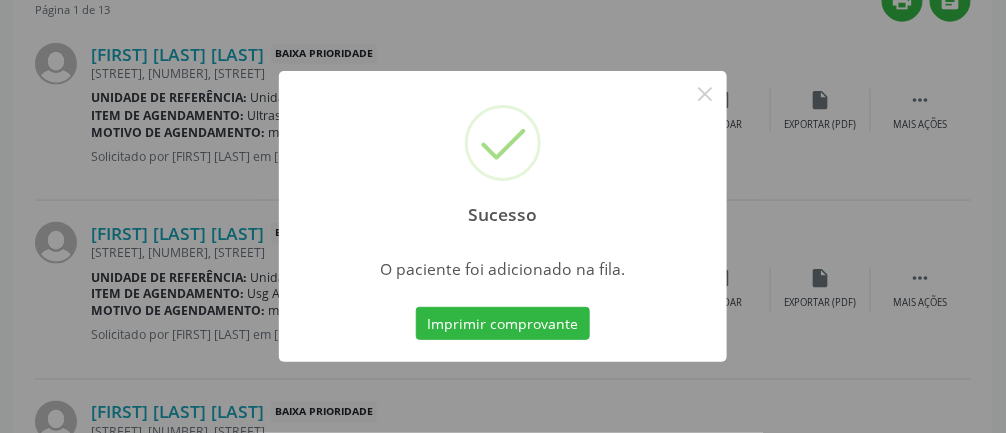 scroll, scrollTop: 261, scrollLeft: 0, axis: vertical 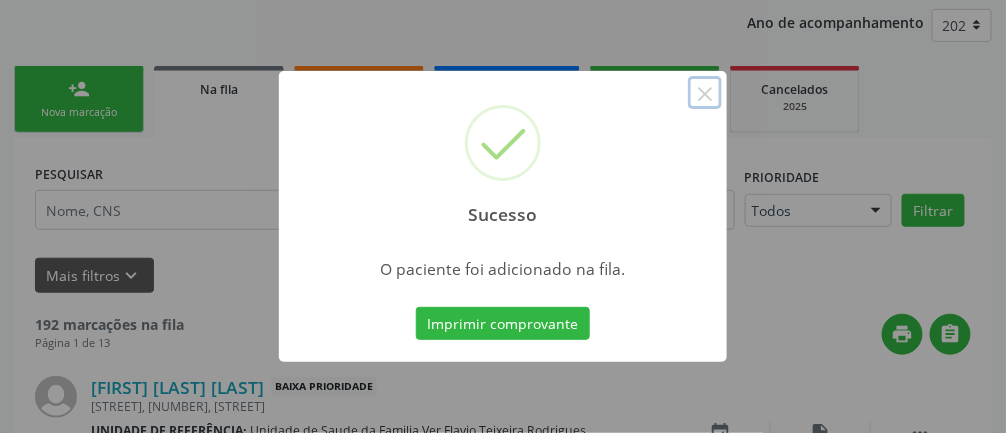click on "×" at bounding box center (705, 93) 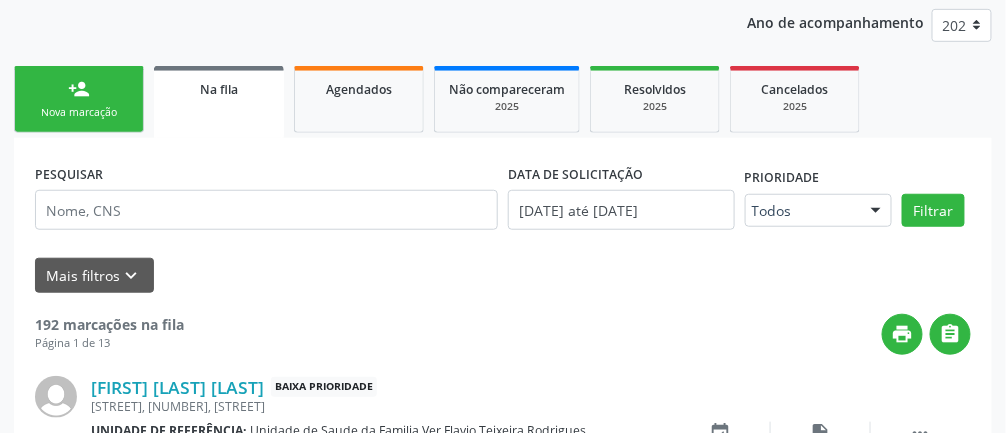 click on "Agendados" at bounding box center (359, 89) 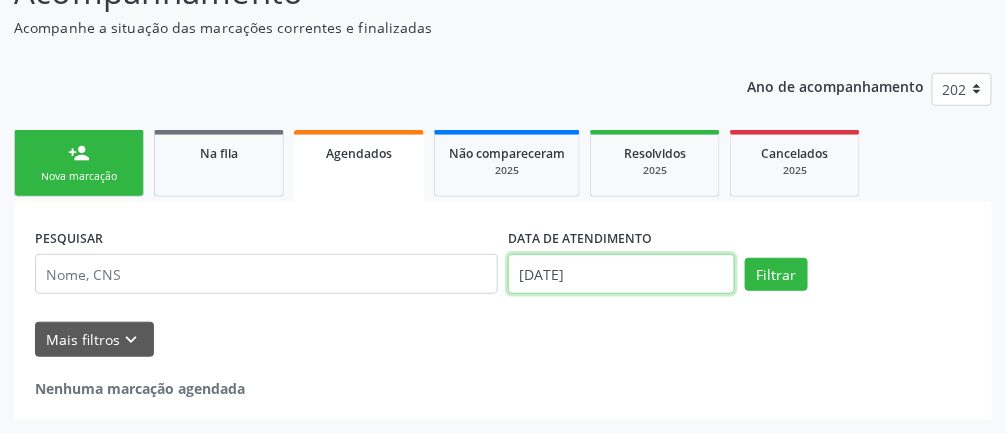 click on "Central de Marcação
notifications
[FIRST] [LAST]
Recepcionista da UBS

Configurações
Sair
apps
Acompanhamento
Acompanhamento
Acompanhe a situação das marcações correntes e finalizadas
Relatórios
Ano de acompanhamento
[YEAR]
person_add
Nova marcação
Na fila   Agendados   Não compareceram
[YEAR]
Resolvidos
[YEAR]
Cancelados
[YEAR]
PESQUISAR
DATA DE ATENDIMENTO
[DATE]
Filtrar
UNIDADE EXECUTANTE
Selecione uma unidade
Todos as unidades   Aeronave Baron 58   Aeronave Cessna   Associacao Divina Misericordia   Caps Maria Celia de Araujo Sarmento   Central Municipal de Rede de Frio de Marechal Deodoro   Central de Abastecimento Farmaceutico Caf                         Labmar" at bounding box center (503, 19) 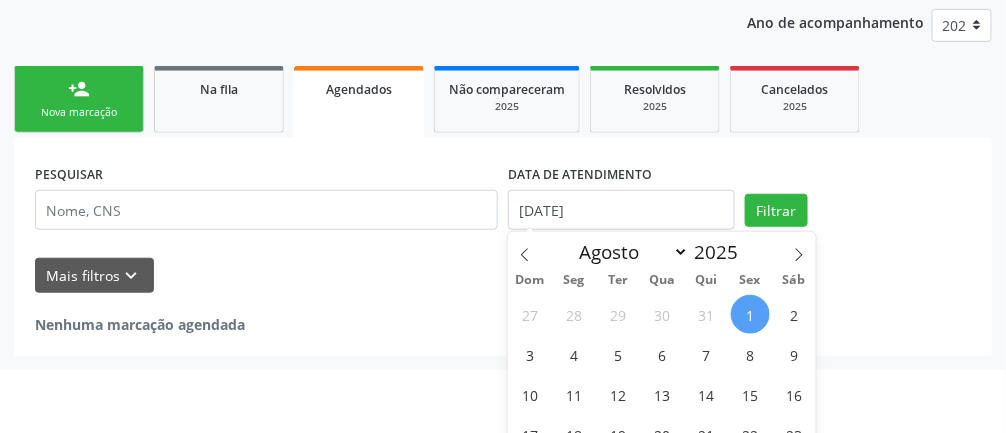 click 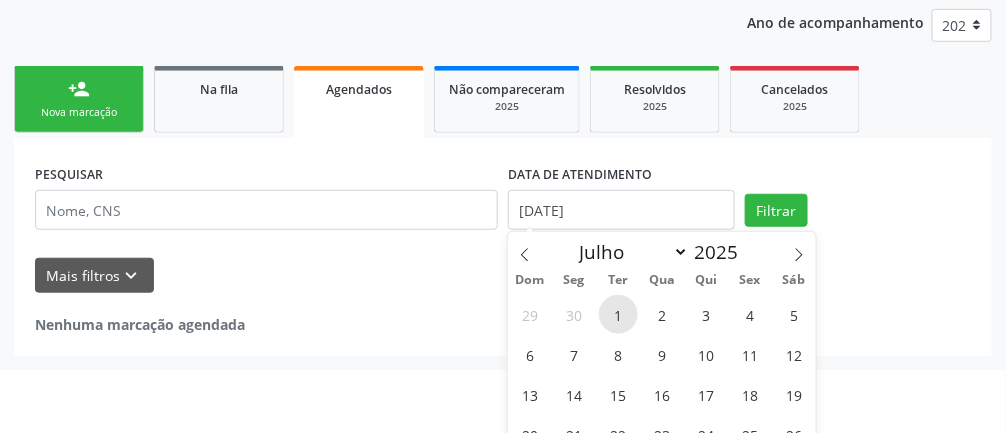 click on "1" at bounding box center (618, 314) 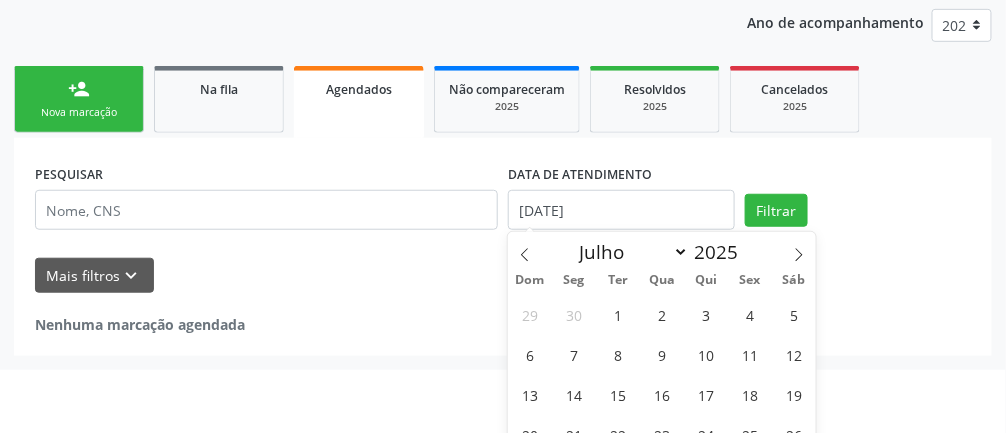 type on "01/07/2025" 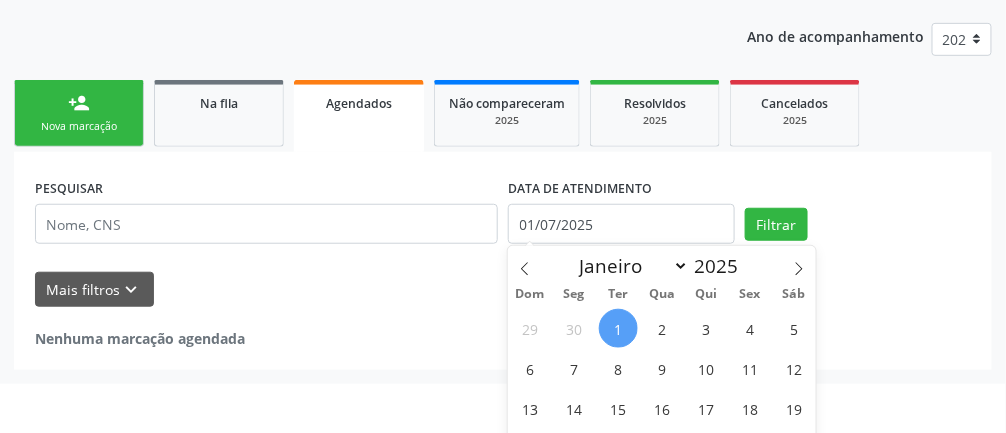 scroll, scrollTop: 265, scrollLeft: 0, axis: vertical 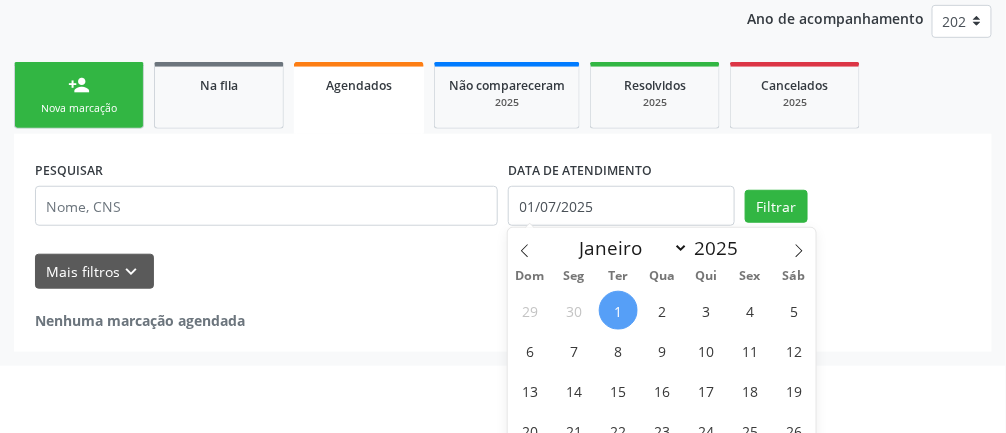 click on "31" at bounding box center (706, 470) 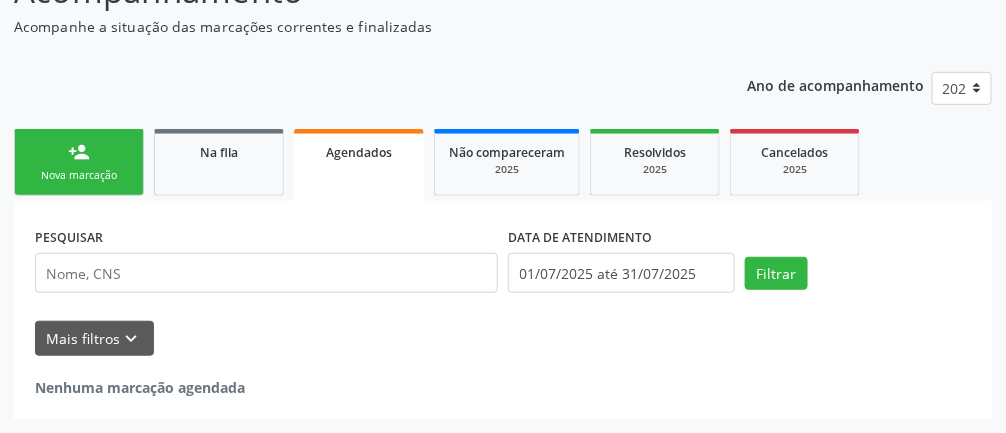 scroll, scrollTop: 101, scrollLeft: 0, axis: vertical 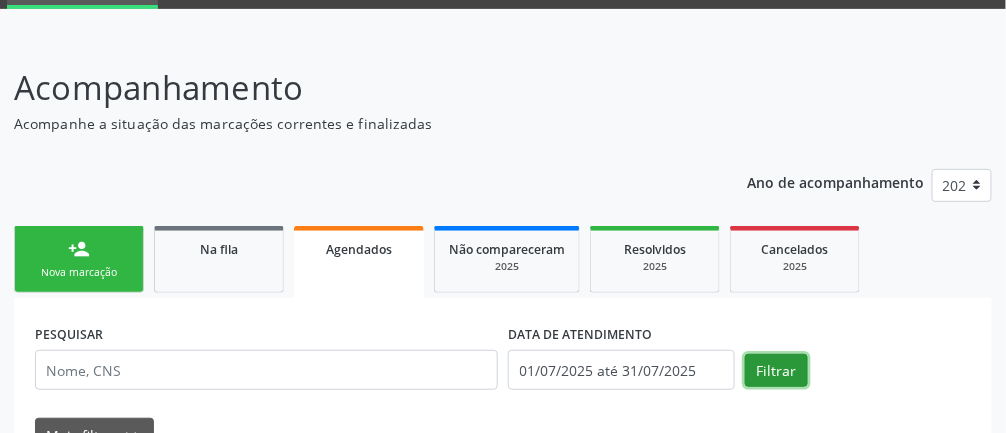 click on "Filtrar" at bounding box center [776, 371] 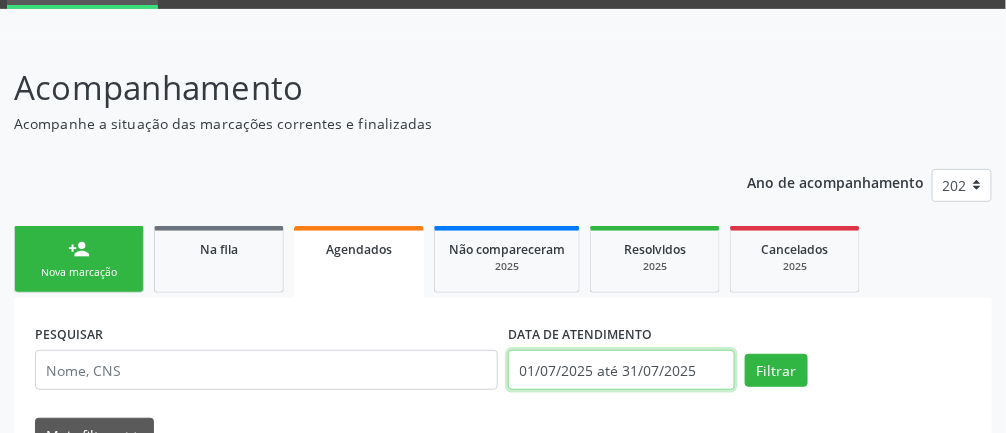 click on "01/07/2025 até 31/07/2025" at bounding box center (621, 370) 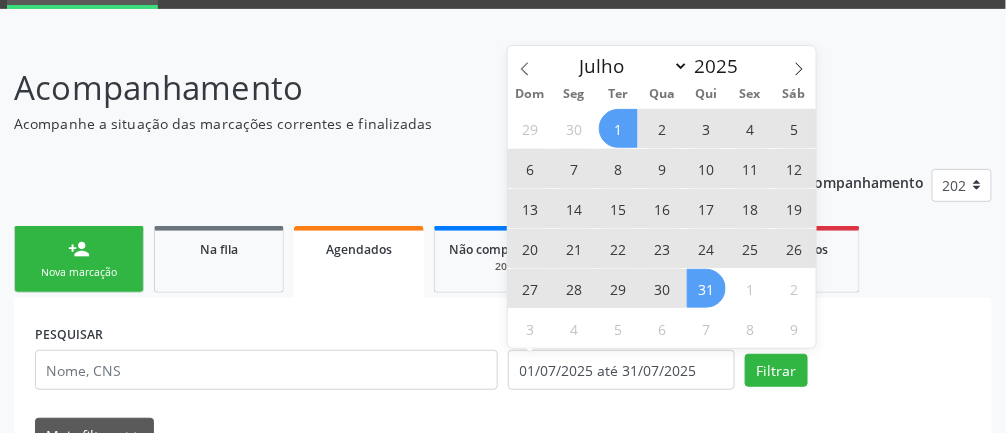 click 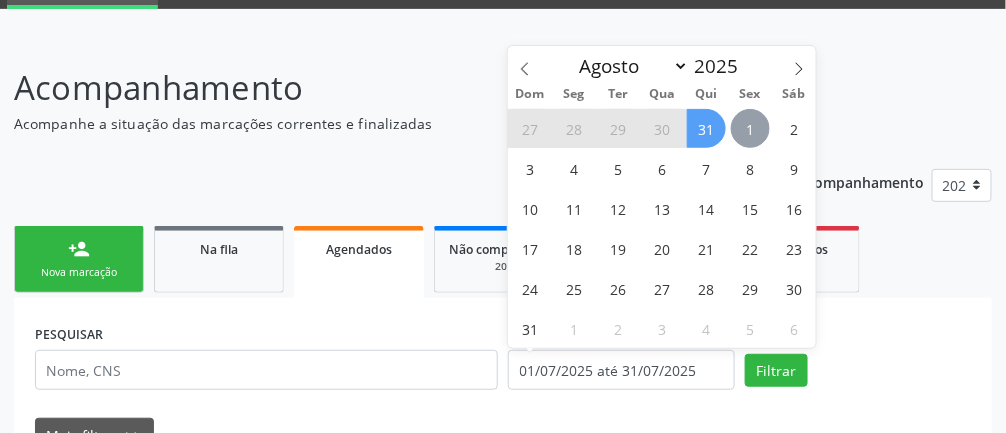 click on "1" at bounding box center (750, 128) 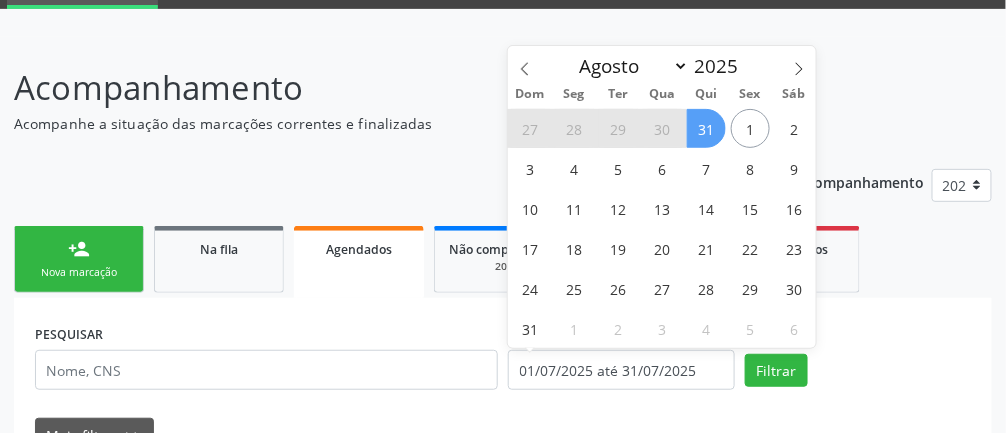 type on "[DATE]" 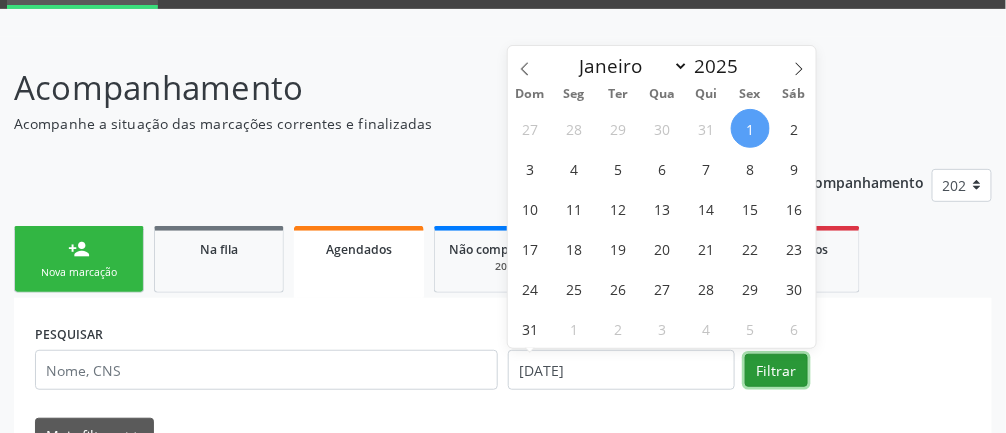 click on "Filtrar" at bounding box center [776, 371] 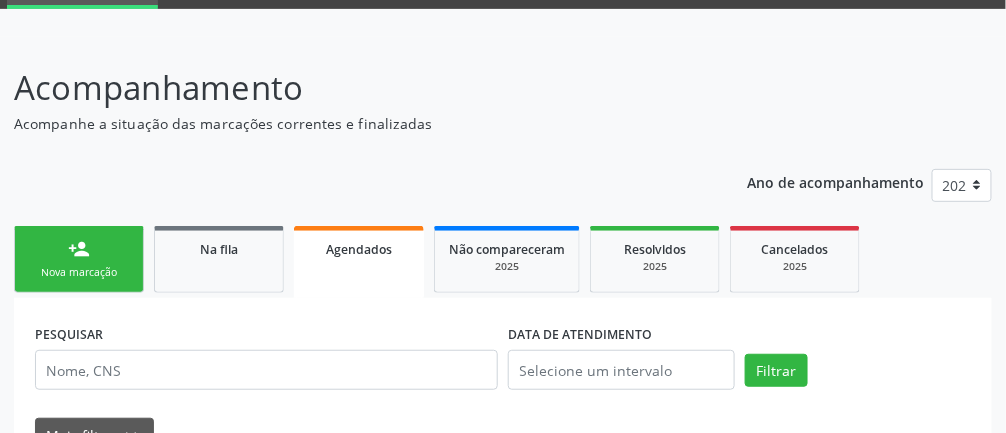 click on "person_add" at bounding box center (79, 249) 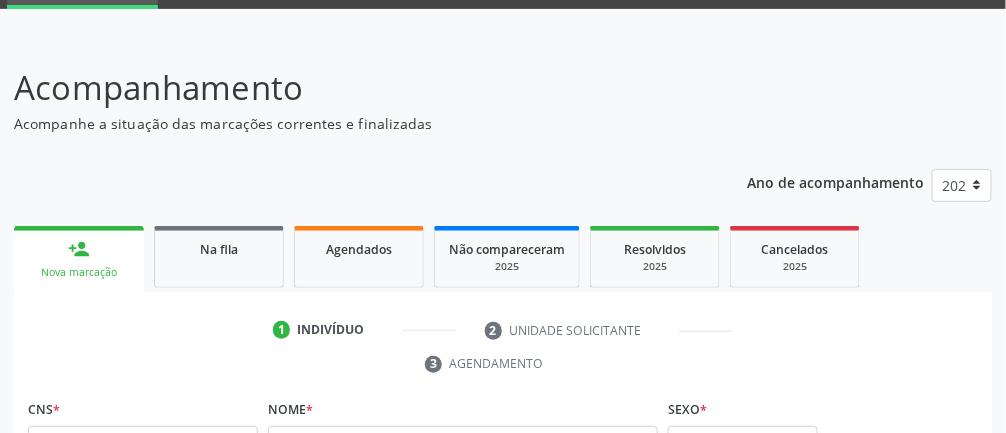 click on "Nova marcação" at bounding box center (79, 272) 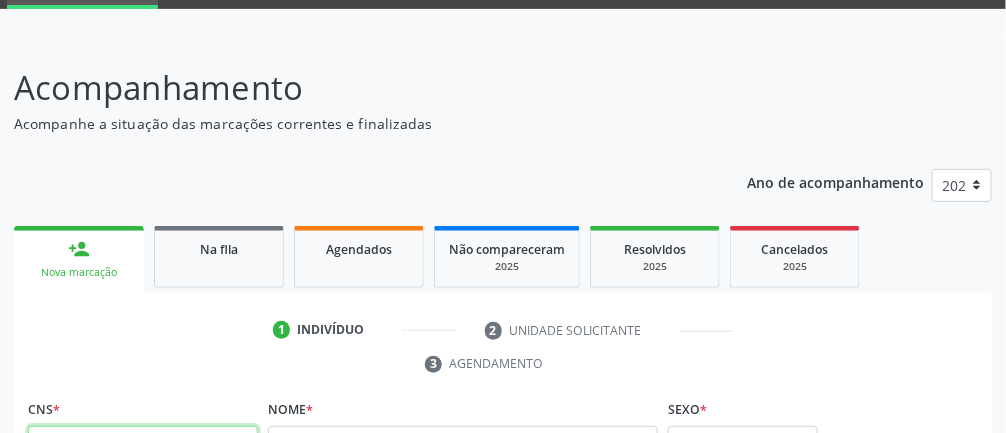 click at bounding box center (143, 446) 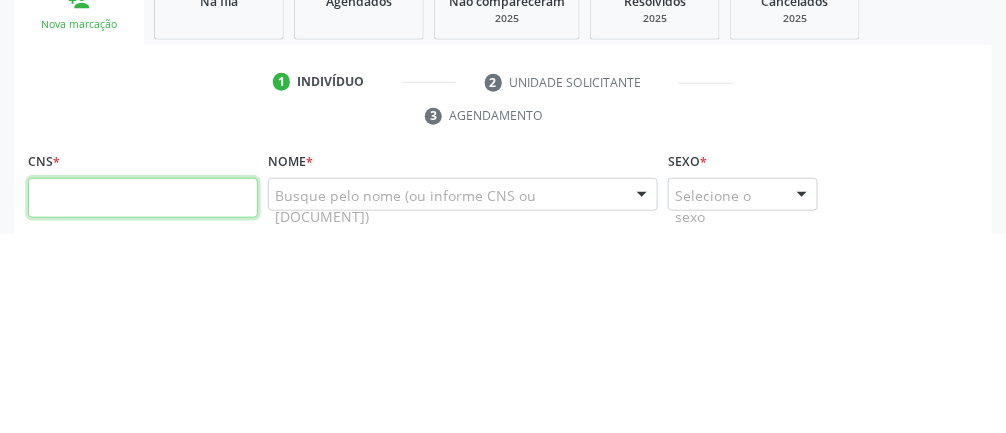 scroll, scrollTop: 178, scrollLeft: 0, axis: vertical 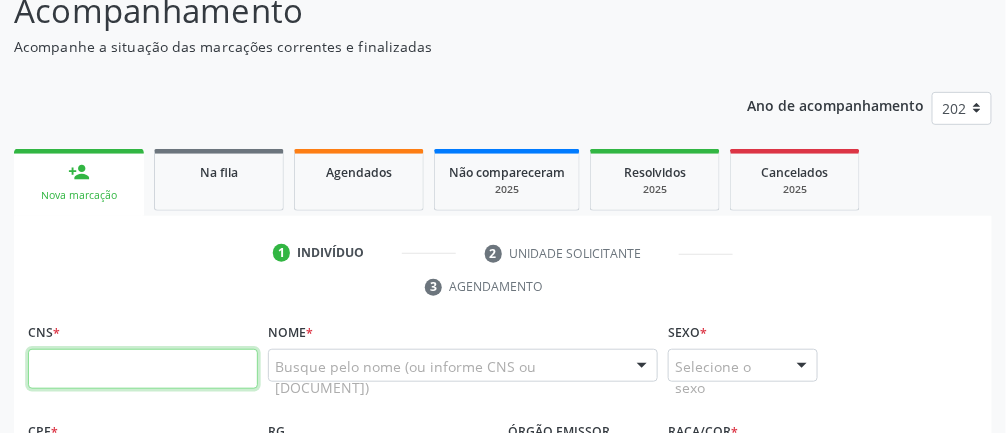 click at bounding box center (143, 369) 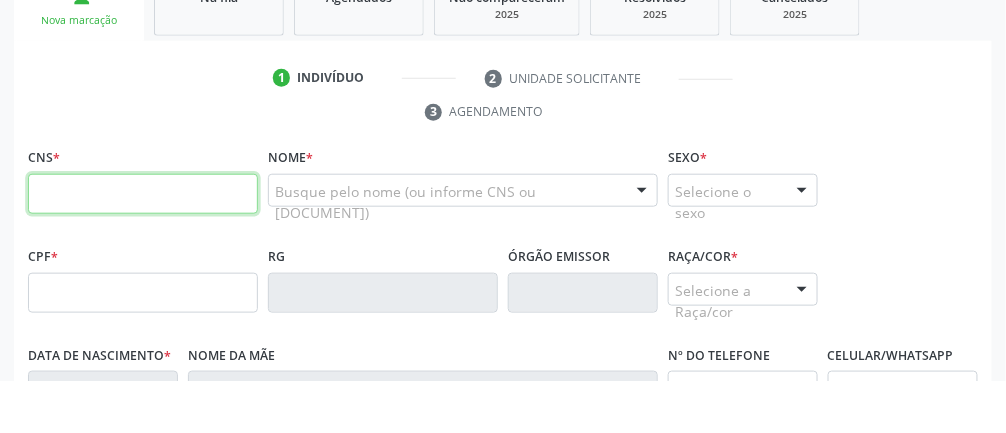 scroll, scrollTop: 301, scrollLeft: 0, axis: vertical 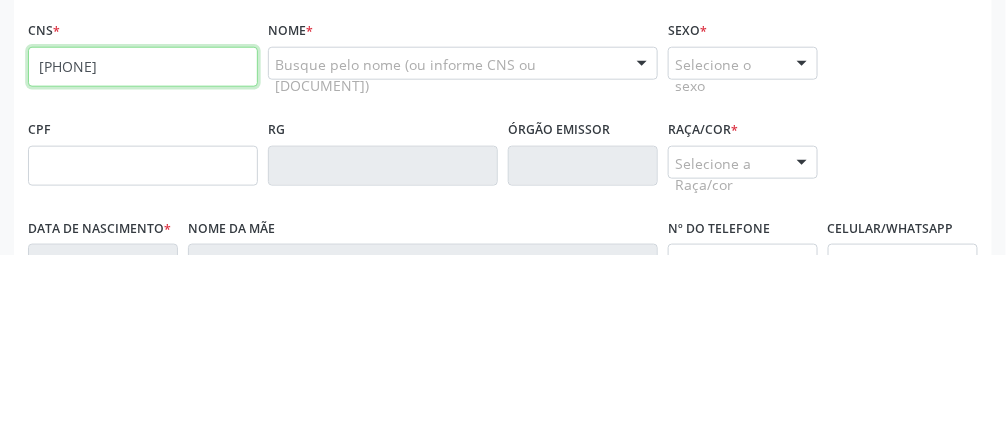 type on "[PHONE]" 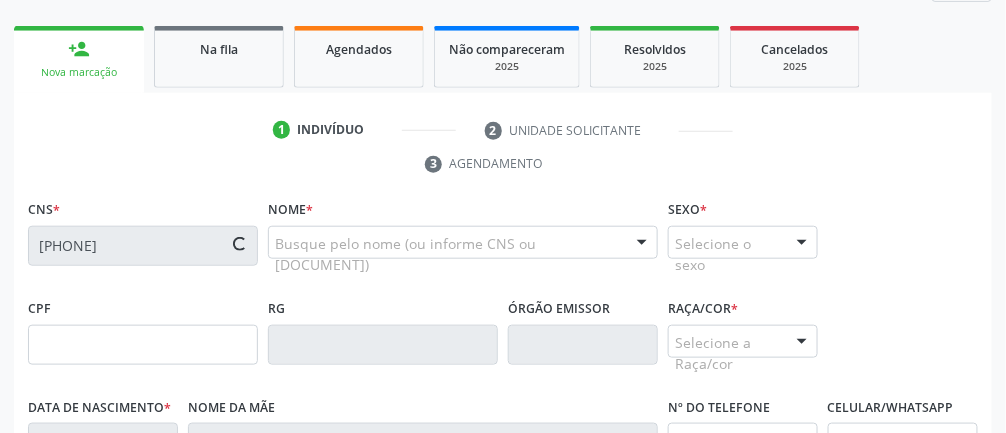 click on "CPF
[DOCUMENT]
RG
Órgão emissor
Raça/cor
*
Selecione a Raça/cor
01 - Branca   02 - Preta   04 - Amarela   03 - Parda   05 - Indígena
Nenhum resultado encontrado para: "   "
Não há nenhuma opção para ser exibida." at bounding box center (503, 343) 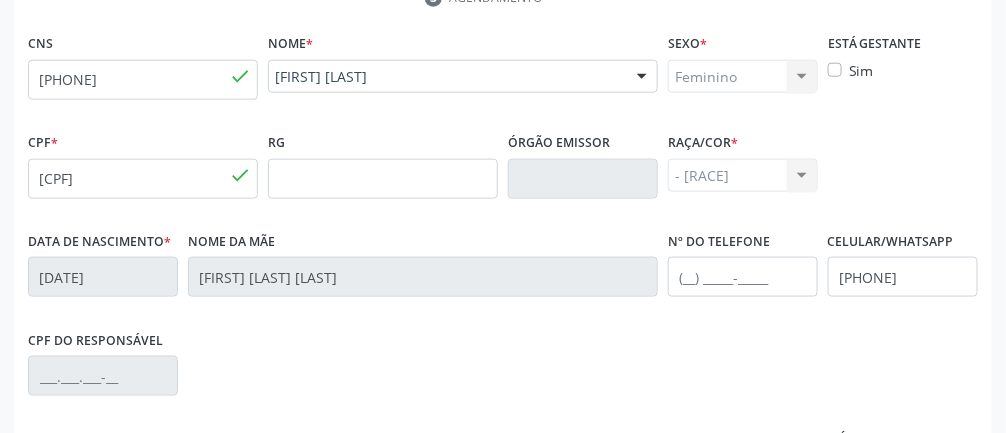 scroll, scrollTop: 615, scrollLeft: 0, axis: vertical 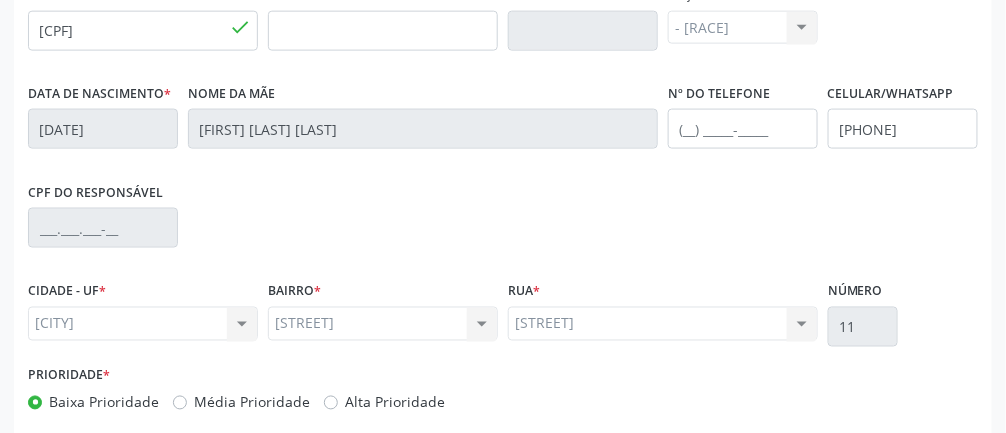click on "Nova marcação" at bounding box center [915, 486] 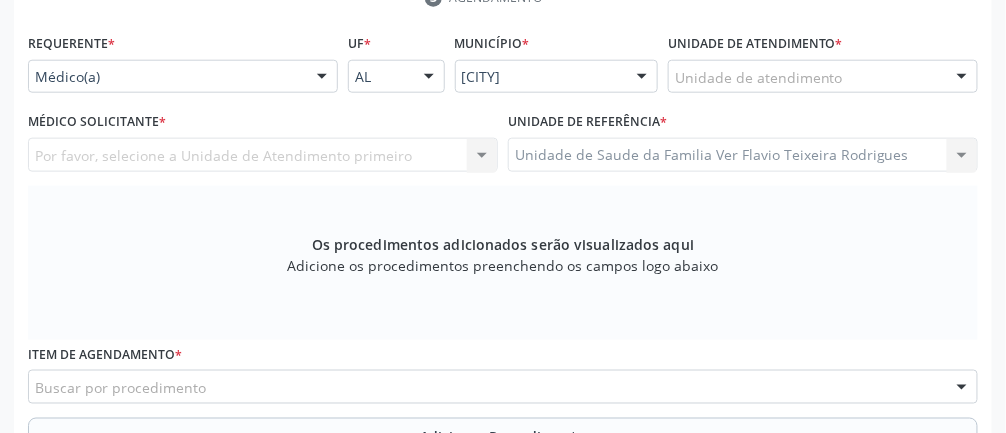 scroll, scrollTop: 464, scrollLeft: 0, axis: vertical 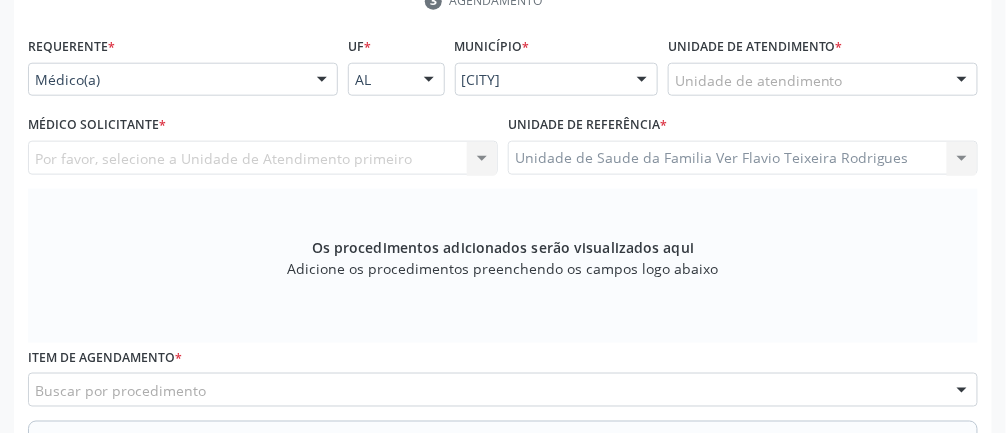 click at bounding box center [322, 81] 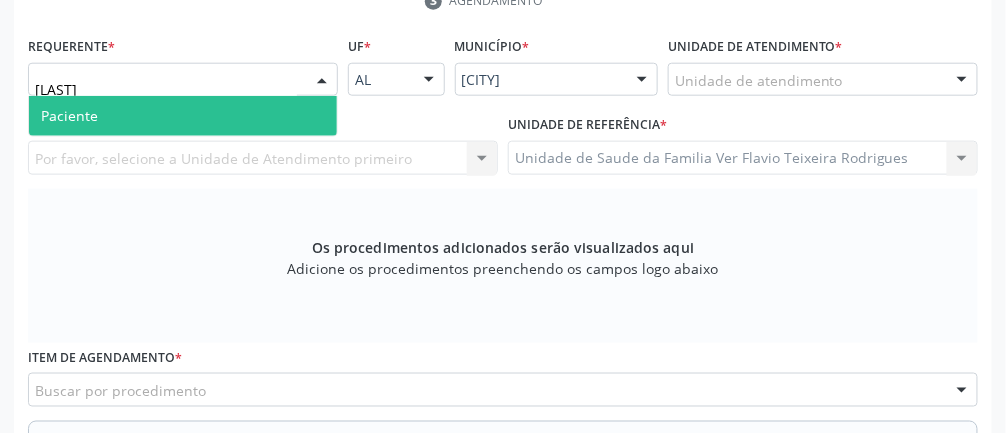 type on "Pac" 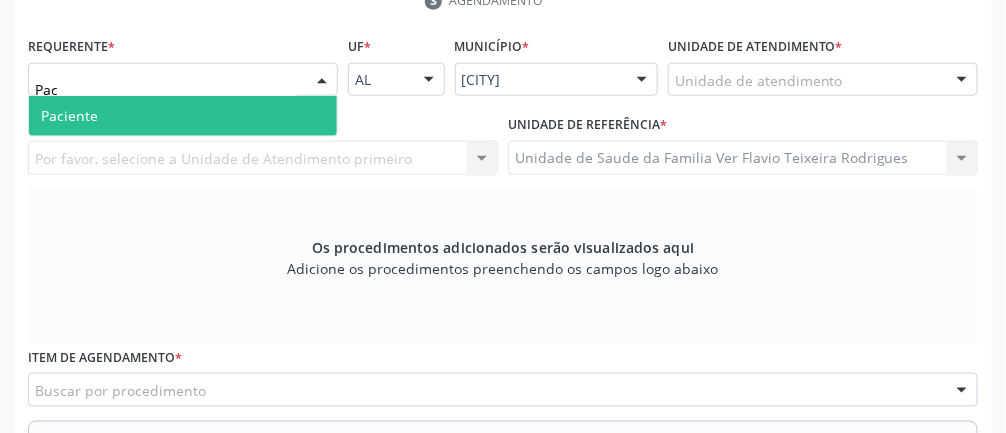 click on "Paciente" at bounding box center (183, 116) 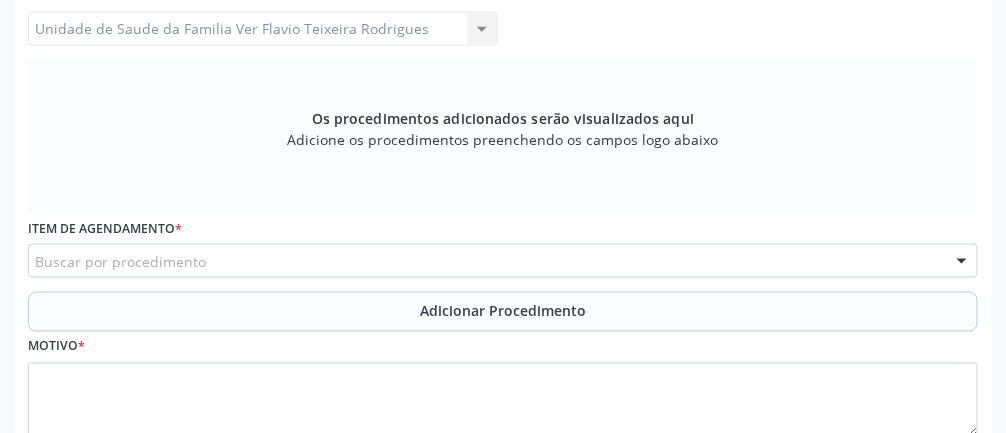 scroll, scrollTop: 631, scrollLeft: 0, axis: vertical 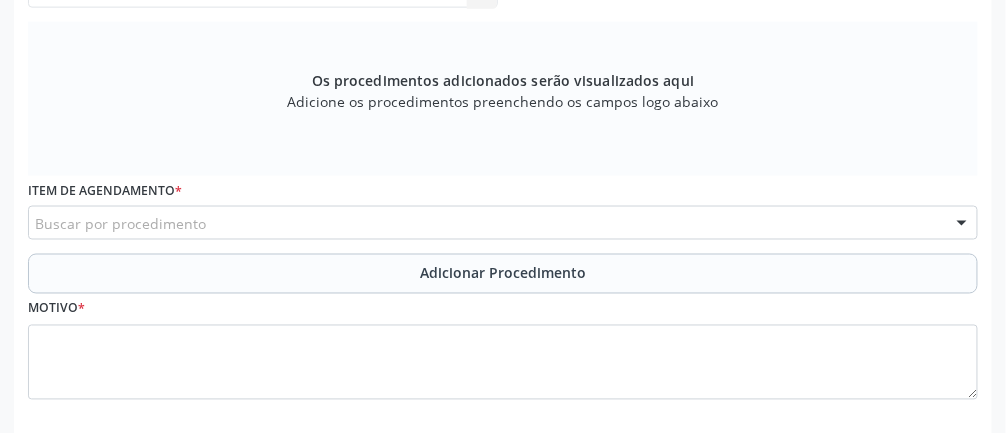 click on "Buscar por procedimento" at bounding box center [503, 223] 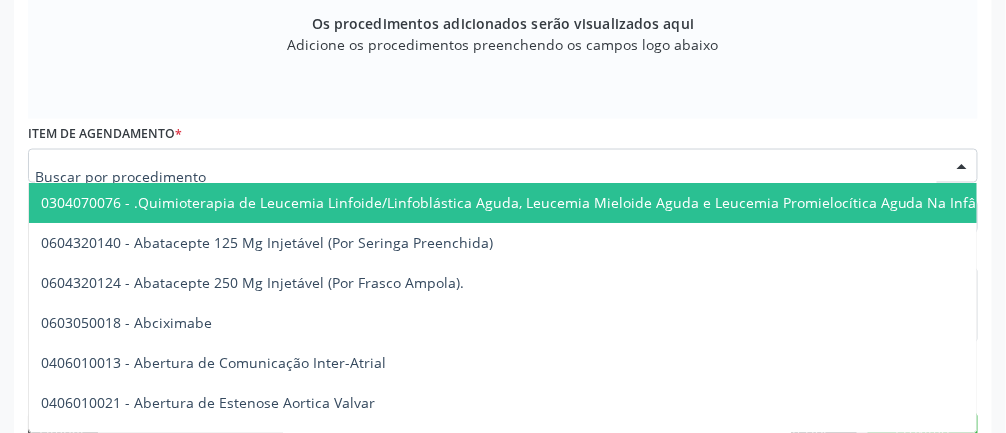 scroll, scrollTop: 688, scrollLeft: 0, axis: vertical 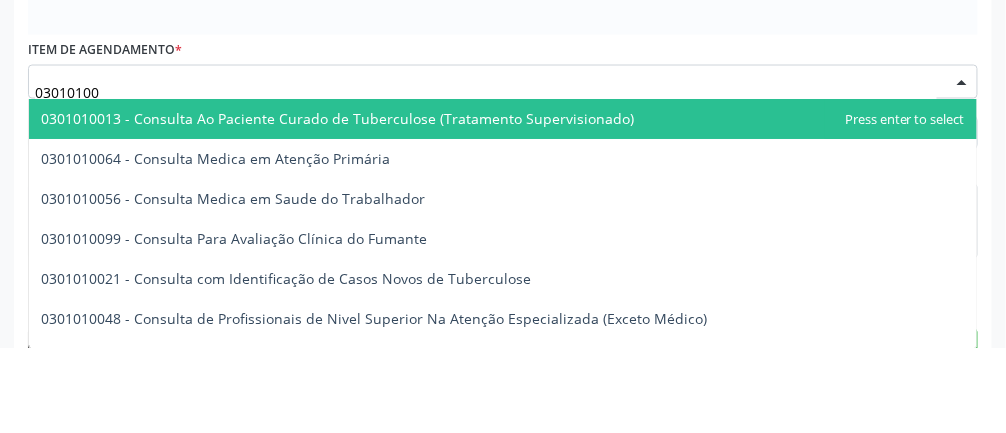 type on "[CODE]" 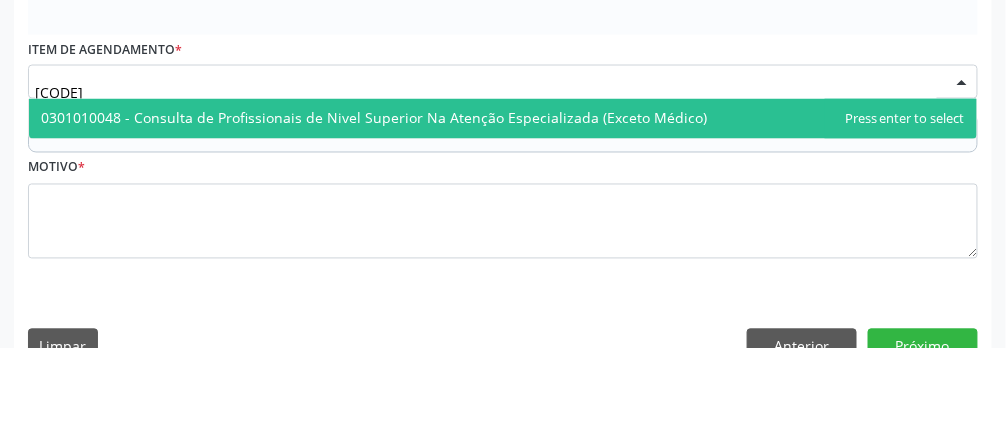 click on "0301010048 - Consulta de Profissionais de Nivel Superior Na Atenção Especializada (Exceto Médico)" at bounding box center [374, 202] 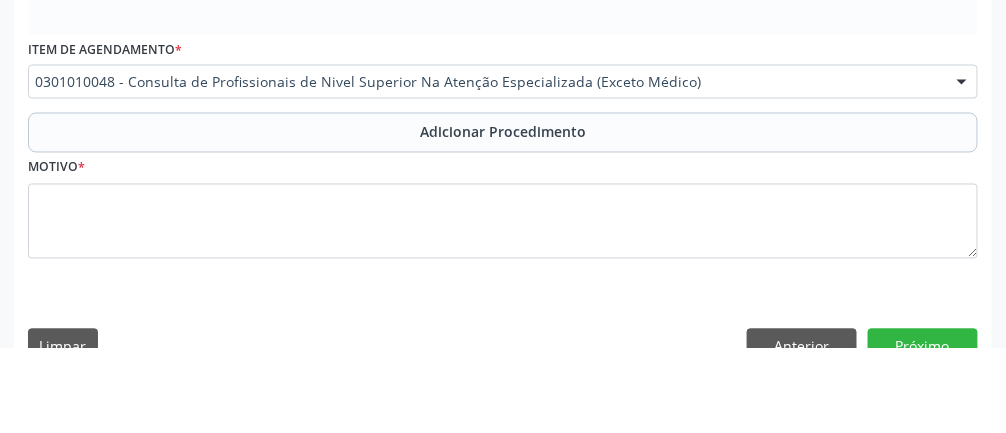 scroll, scrollTop: 688, scrollLeft: 0, axis: vertical 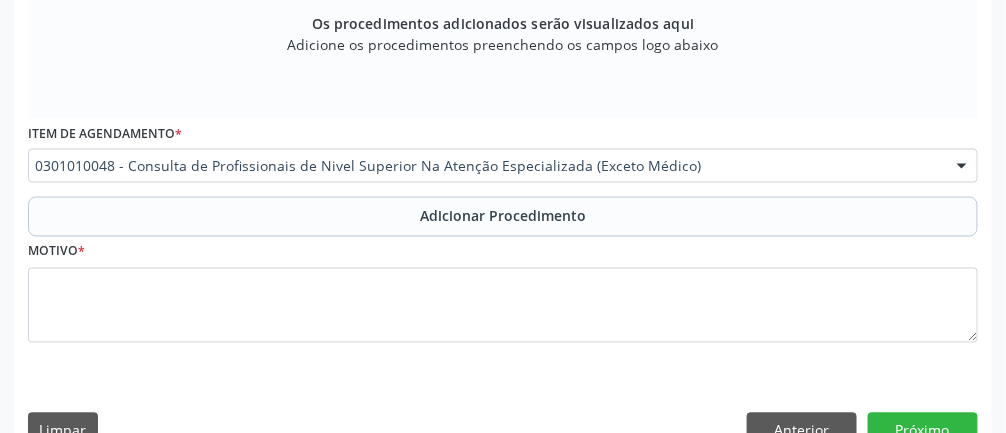 click on "Adicionar Procedimento" at bounding box center [503, 217] 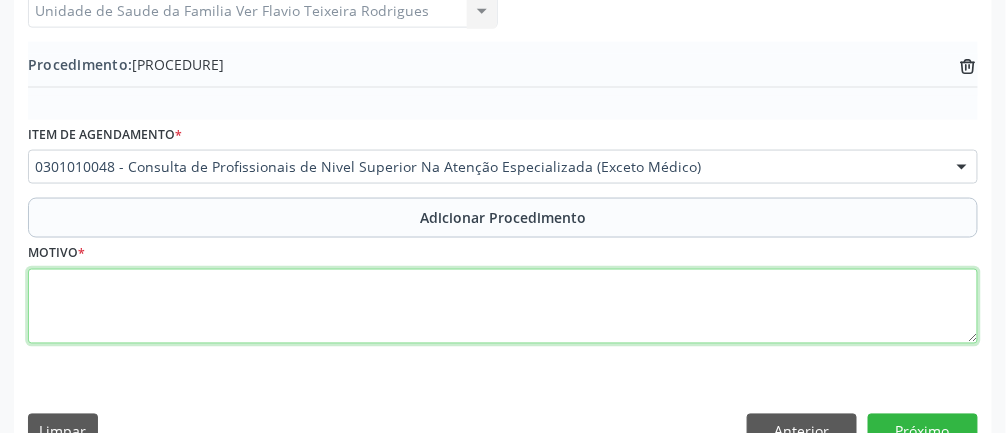 click at bounding box center (503, 307) 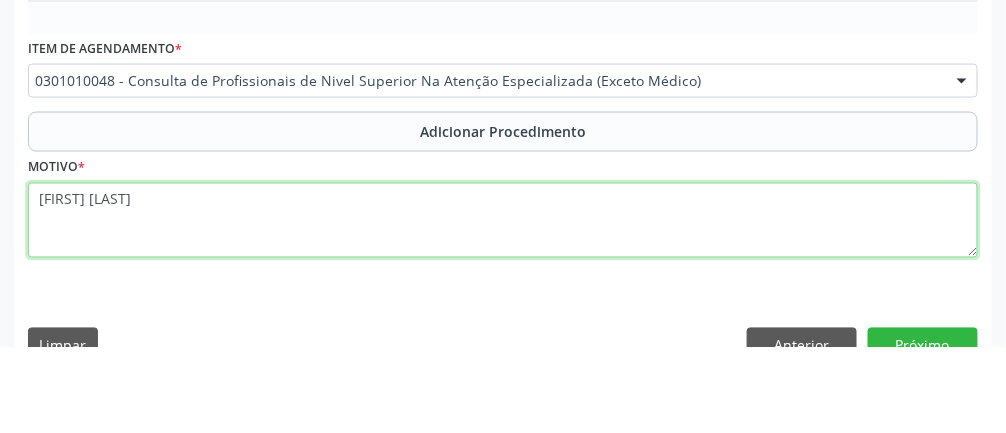 scroll, scrollTop: 611, scrollLeft: 0, axis: vertical 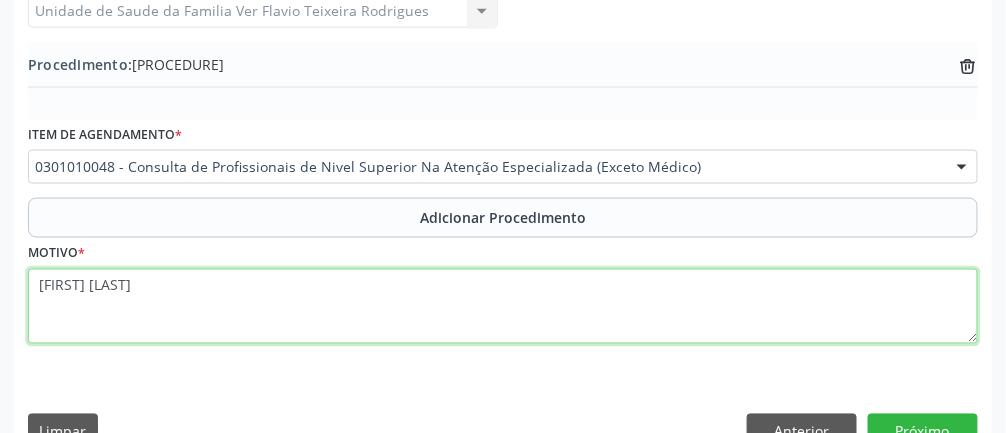 click on "[FIRST] [LAST]" at bounding box center [503, 307] 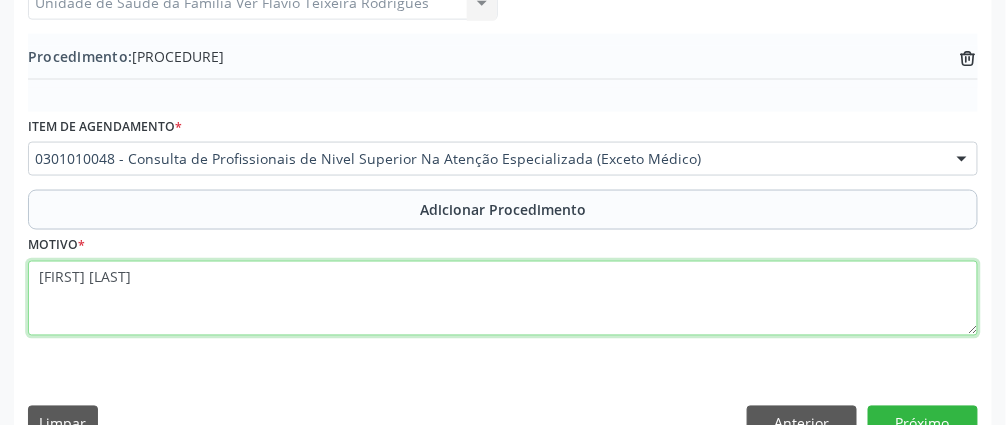 scroll, scrollTop: 611, scrollLeft: 0, axis: vertical 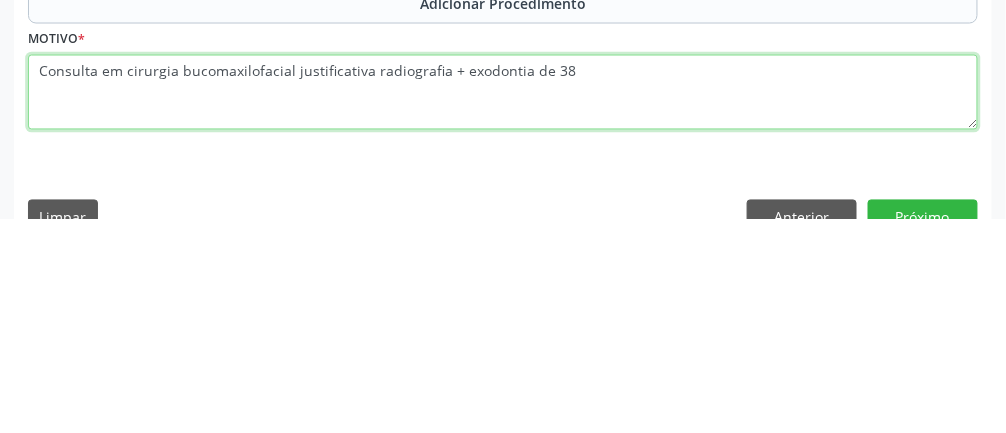 click on "Consulta em cirurgia bucomaxilofacial justificativa radiografia + exodontia de 38" at bounding box center [503, 307] 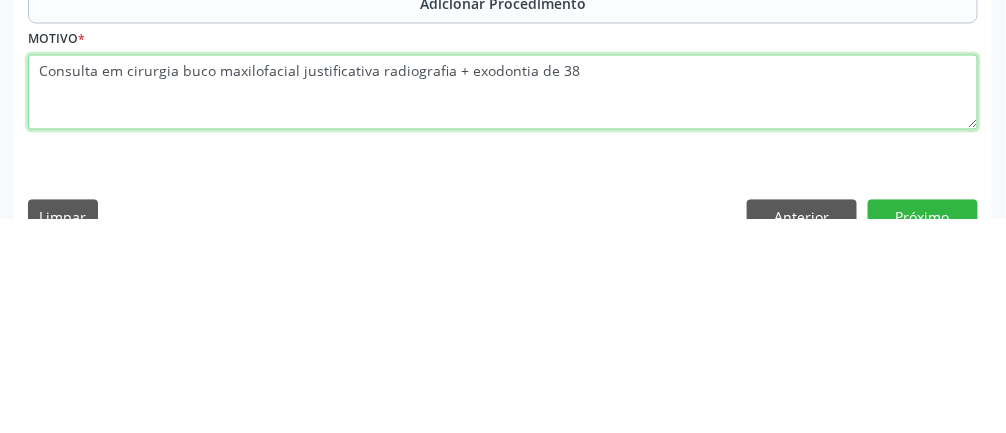 type on "[FIRST] [LAST]" 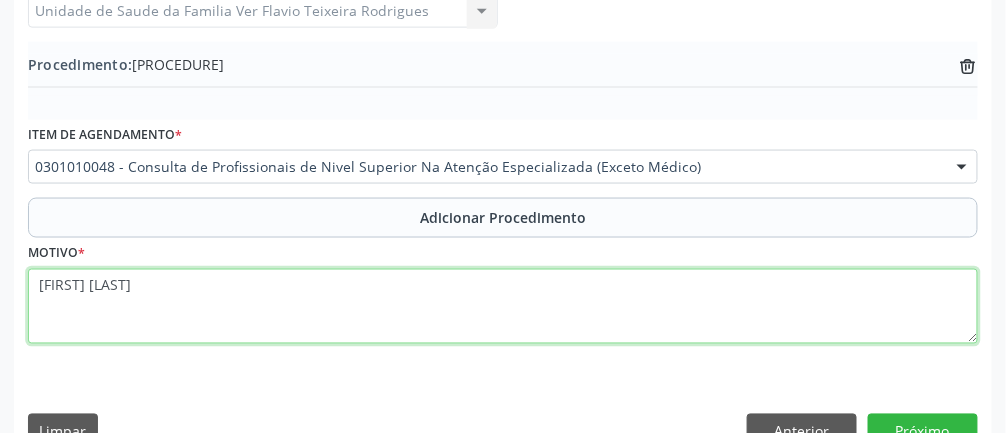 scroll, scrollTop: 652, scrollLeft: 0, axis: vertical 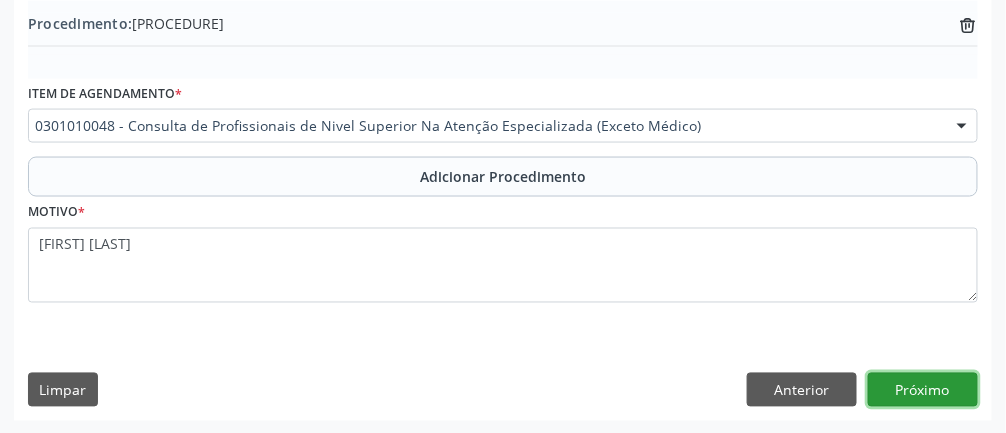 click on "Próximo" at bounding box center (923, 390) 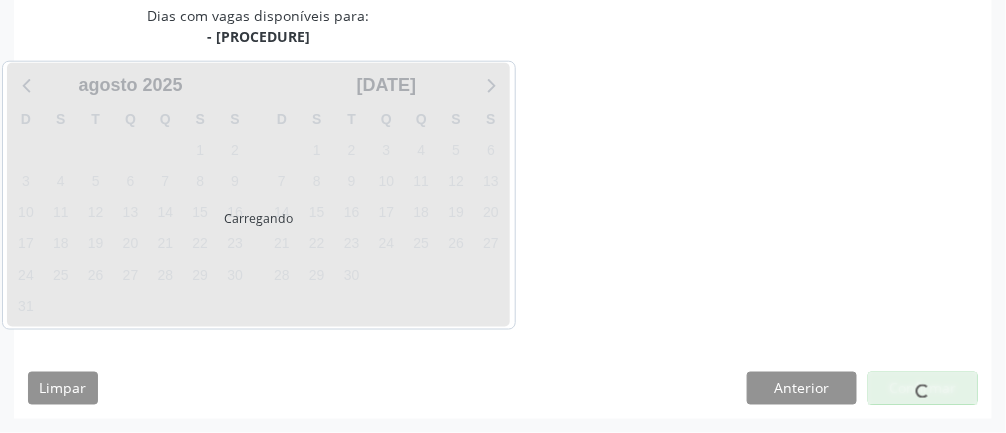 scroll, scrollTop: 594, scrollLeft: 0, axis: vertical 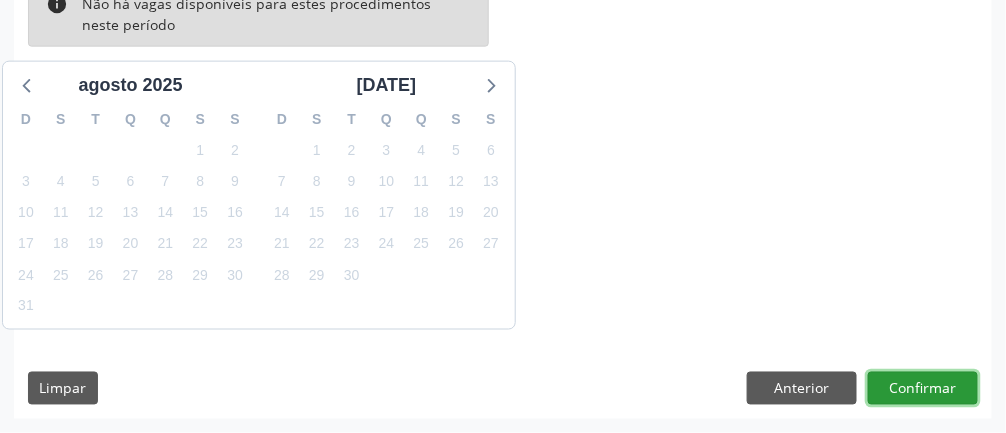 click on "Confirmar" at bounding box center [923, 389] 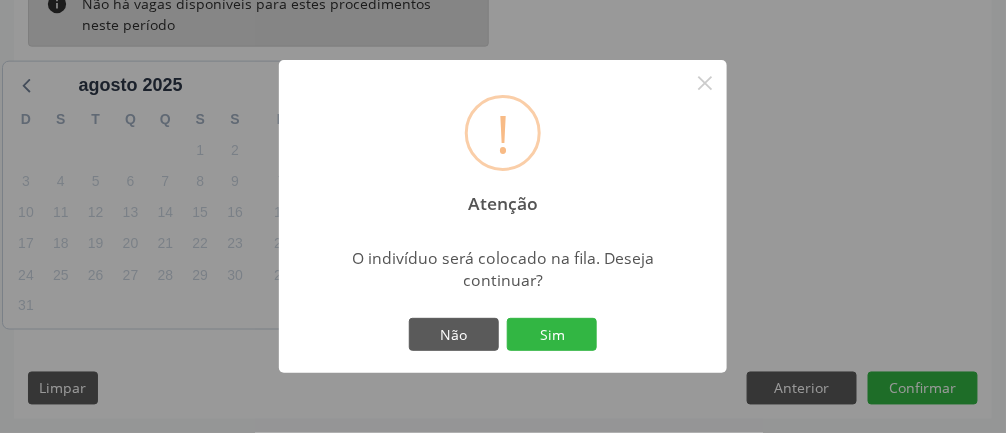 click on "Sim" at bounding box center [552, 335] 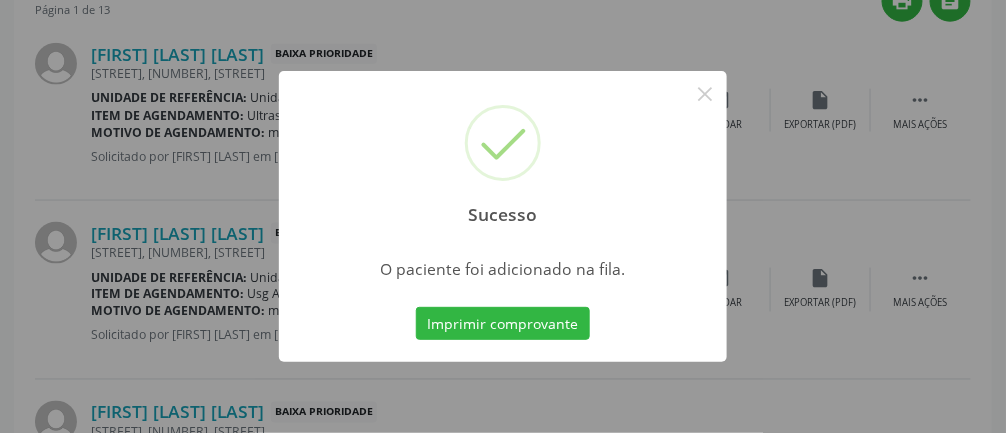 scroll, scrollTop: 261, scrollLeft: 0, axis: vertical 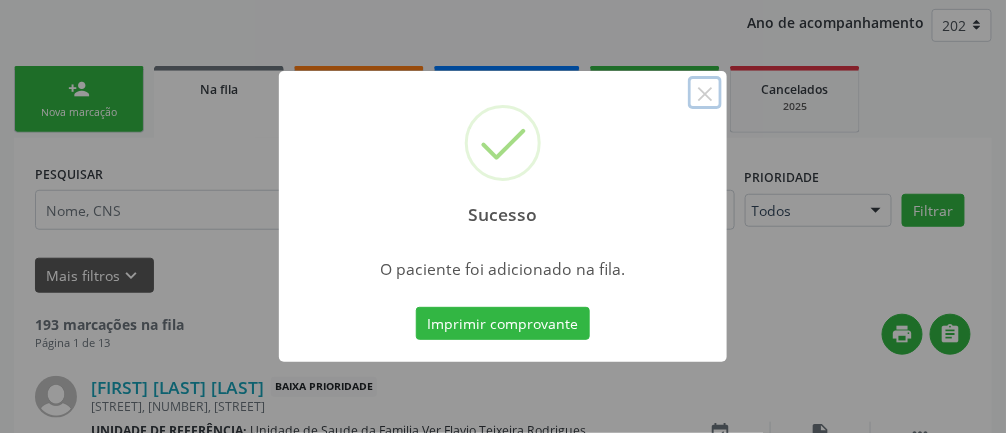 click on "×" at bounding box center [705, 93] 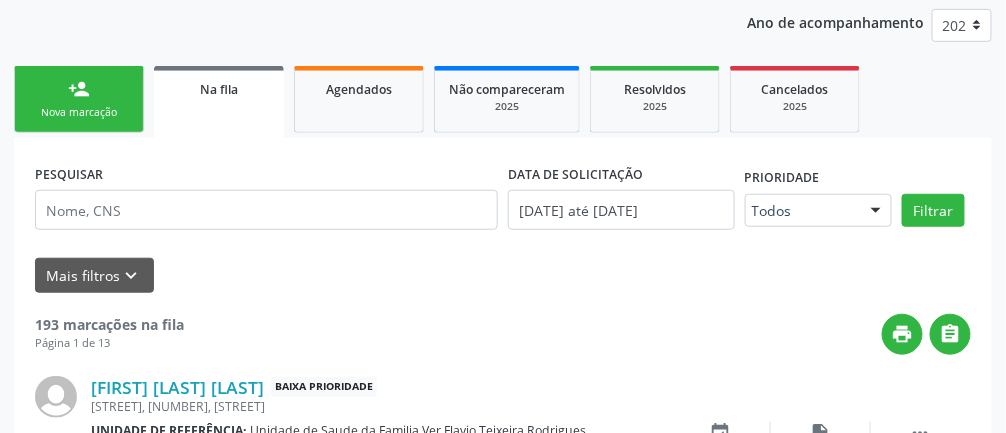click on "person_add
Nova marcação" at bounding box center [79, 99] 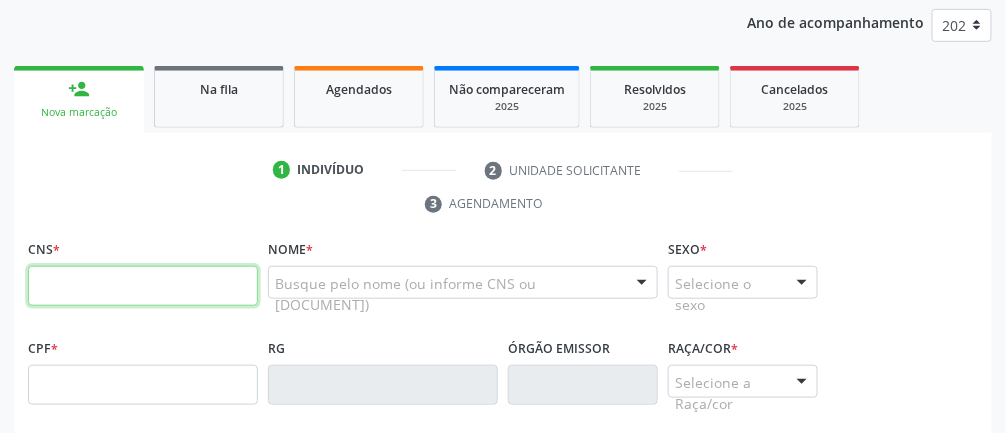 click at bounding box center [143, 286] 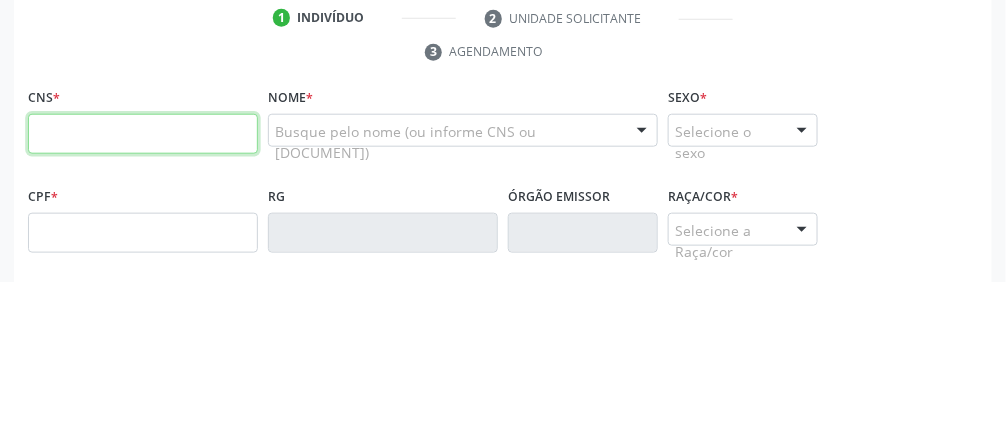 scroll, scrollTop: 261, scrollLeft: 0, axis: vertical 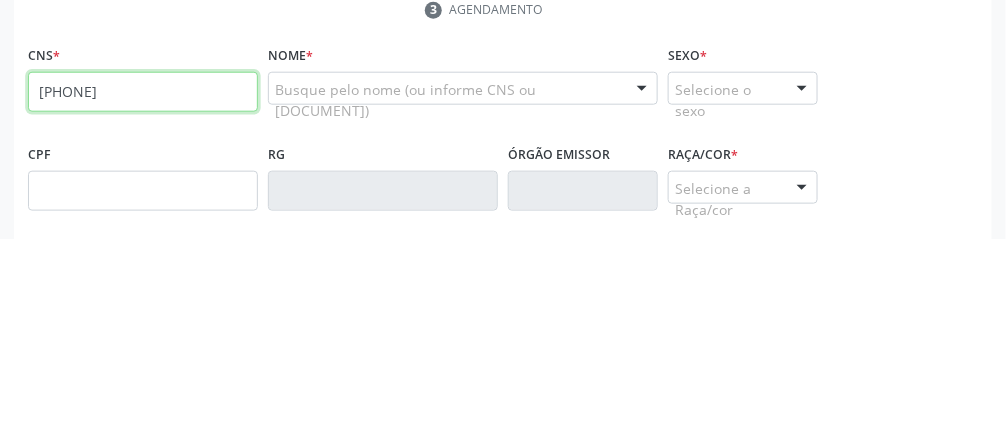 type on "[PHONE]" 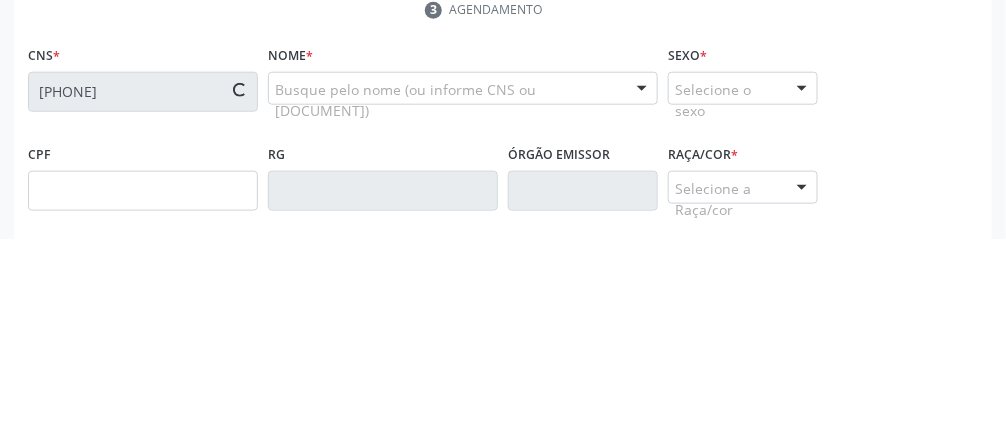 scroll, scrollTop: 261, scrollLeft: 0, axis: vertical 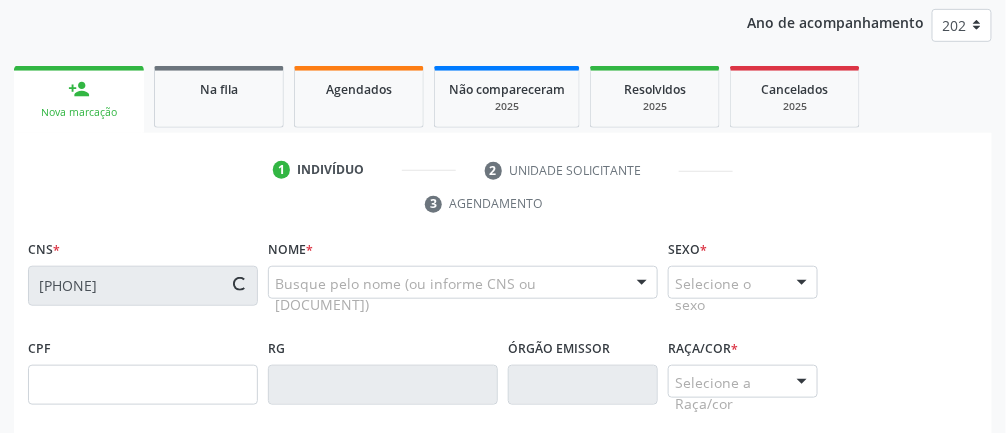 type on "[CPF]" 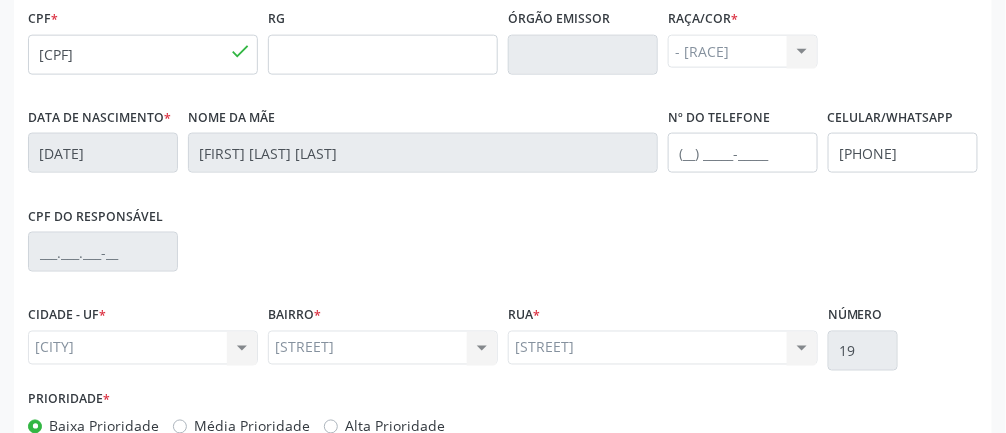 scroll, scrollTop: 615, scrollLeft: 0, axis: vertical 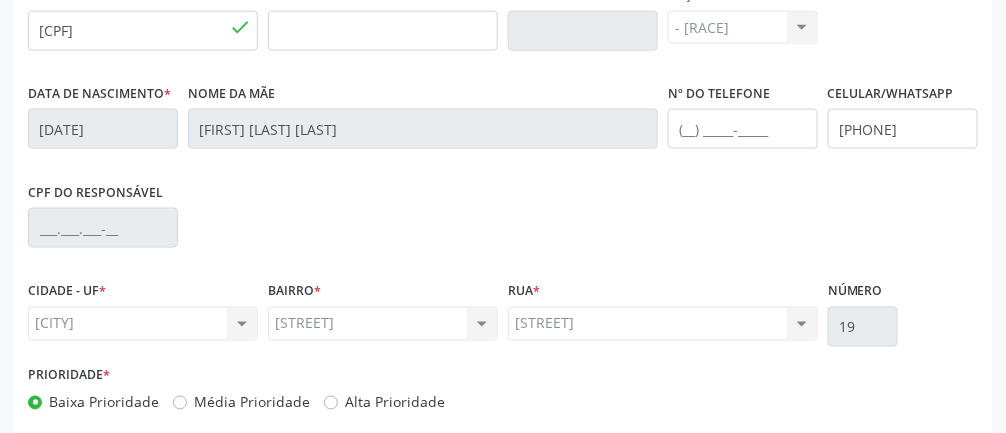 click on "Nova marcação" at bounding box center [915, 486] 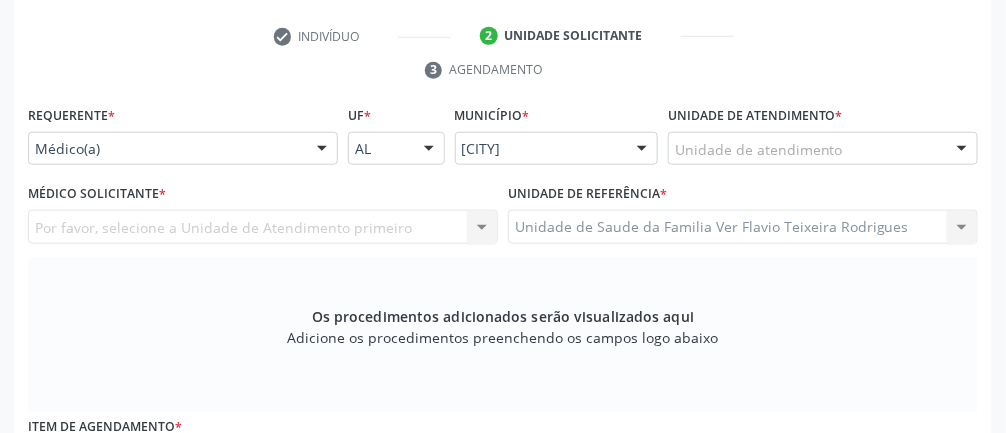 scroll, scrollTop: 420, scrollLeft: 0, axis: vertical 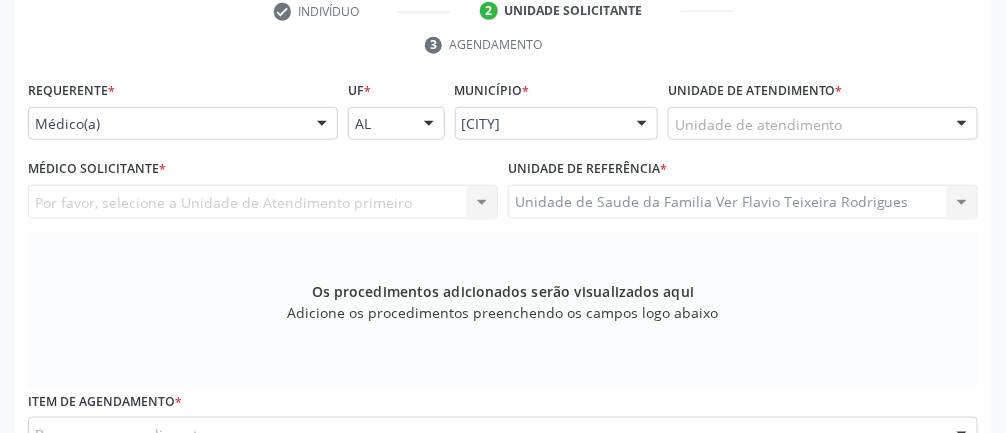 click at bounding box center [322, 125] 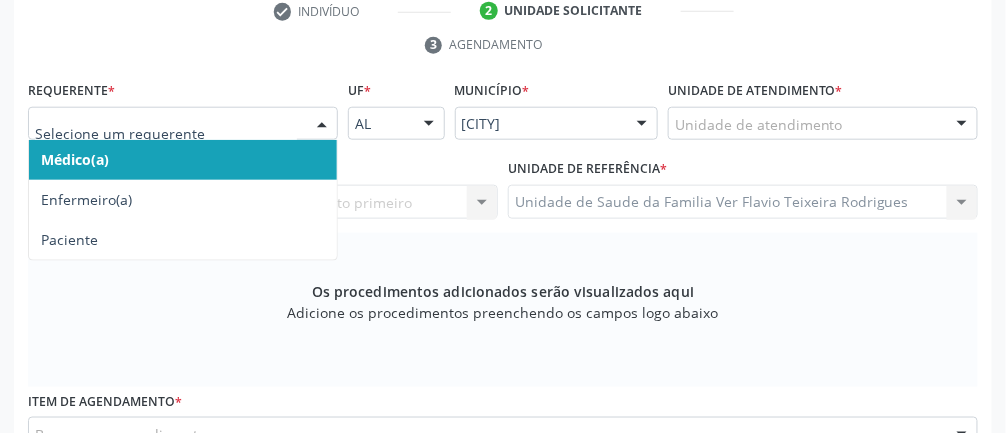 scroll, scrollTop: 420, scrollLeft: 0, axis: vertical 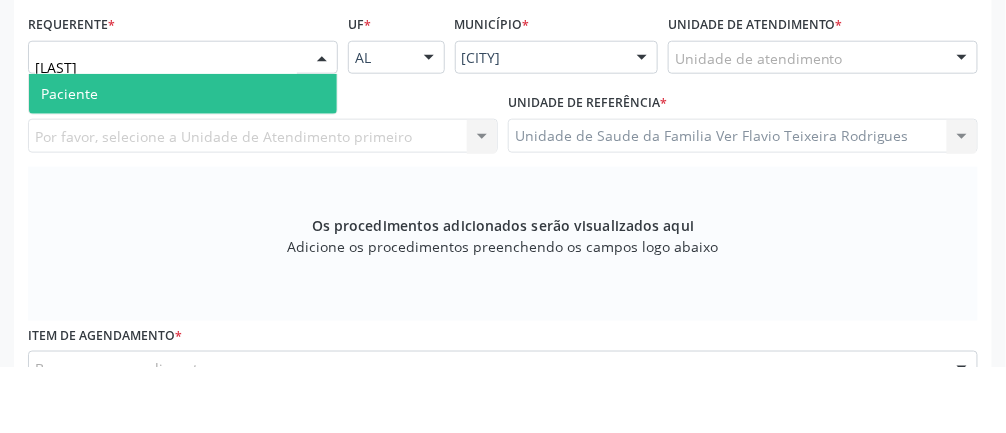 type on "Pac" 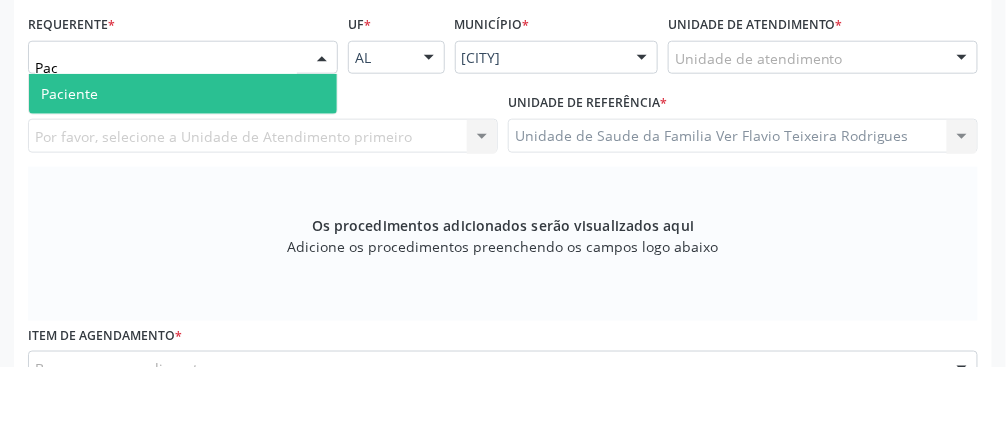 click on "Paciente" at bounding box center [183, 160] 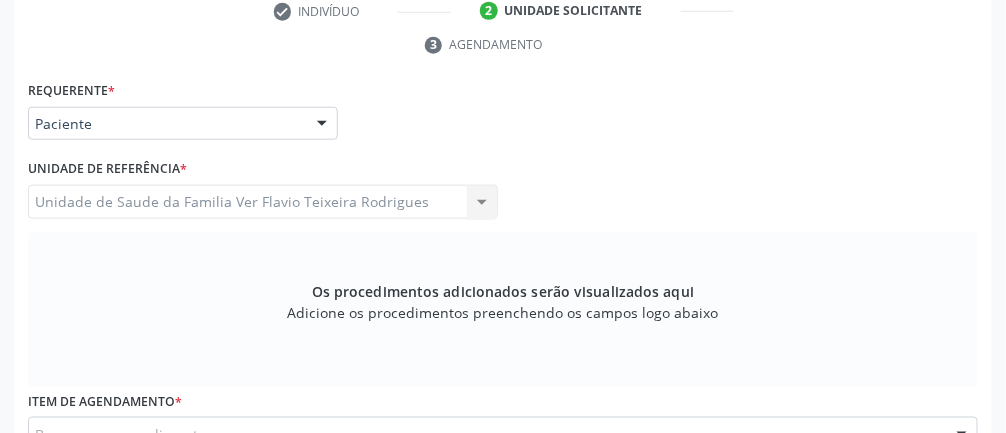 scroll, scrollTop: 631, scrollLeft: 0, axis: vertical 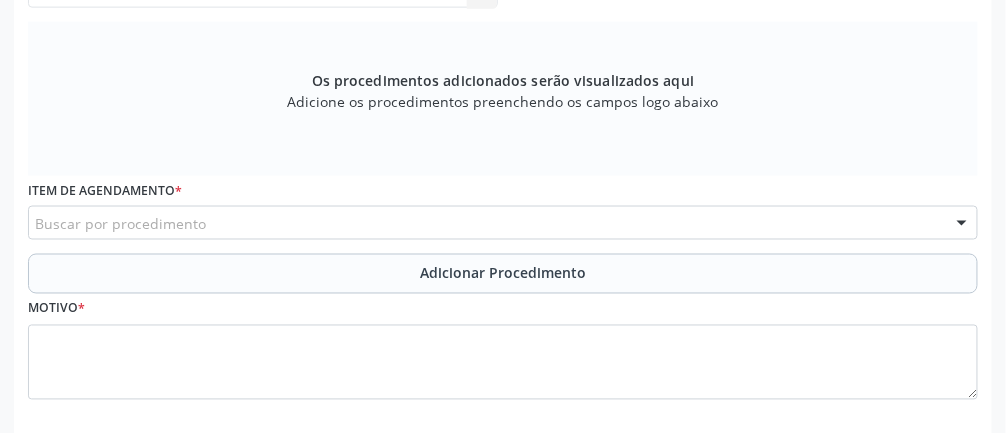 click on "Buscar por procedimento" at bounding box center (503, 223) 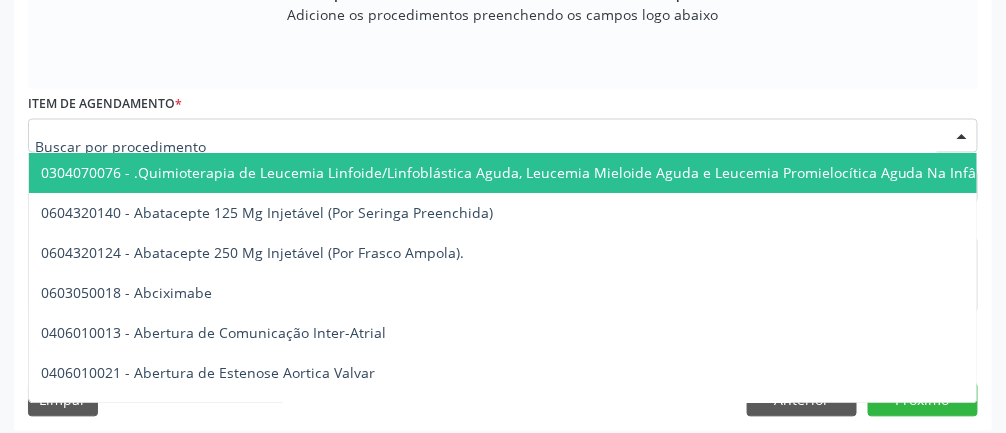 scroll, scrollTop: 718, scrollLeft: 0, axis: vertical 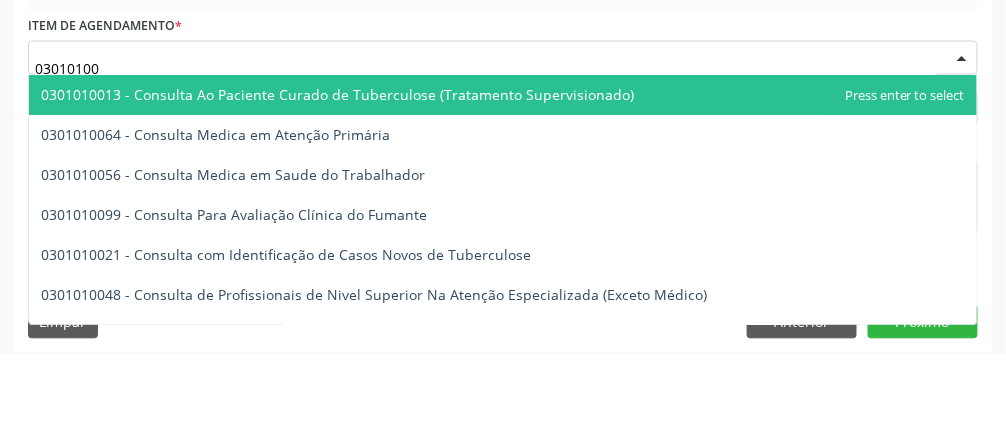 type on "[CODE]" 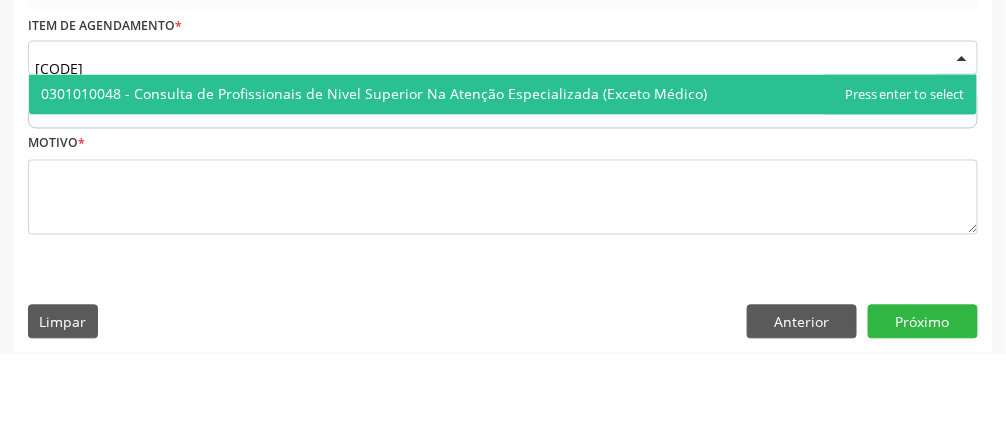 click on "0301010048 - Consulta de Profissionais de Nivel Superior Na Atenção Especializada (Exceto Médico)" at bounding box center [374, 172] 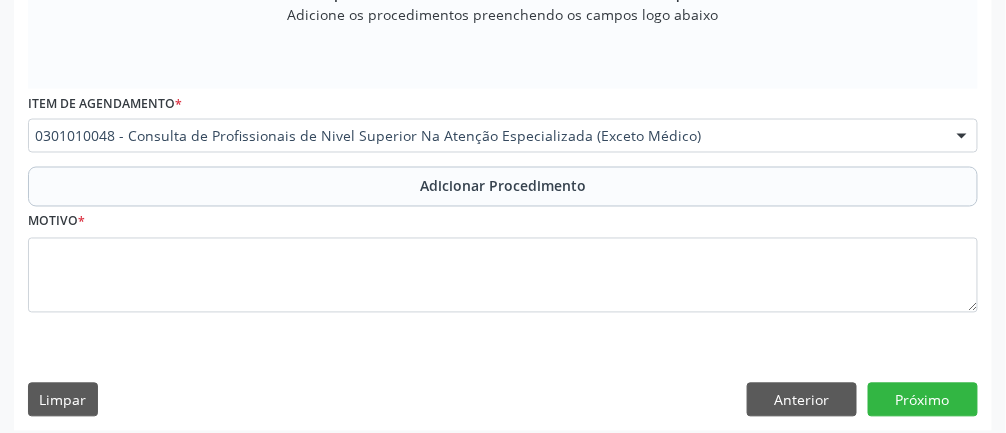 click on "Adicionar Procedimento" at bounding box center [503, 187] 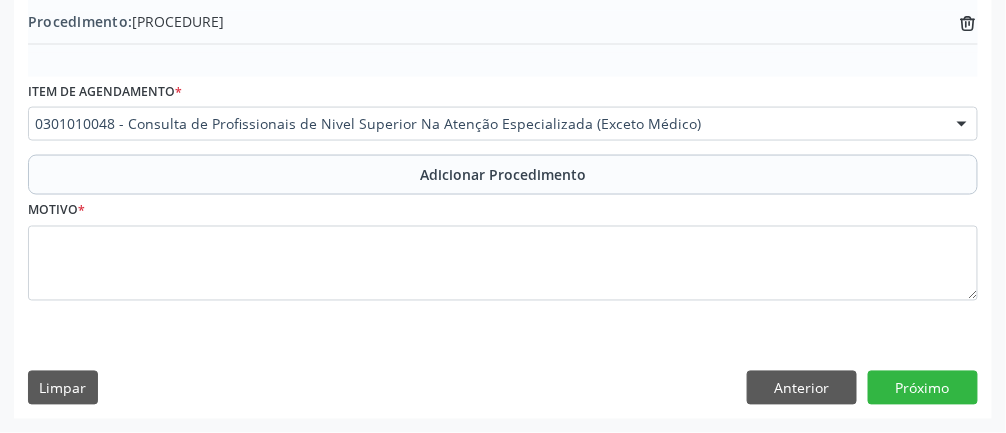 scroll, scrollTop: 641, scrollLeft: 0, axis: vertical 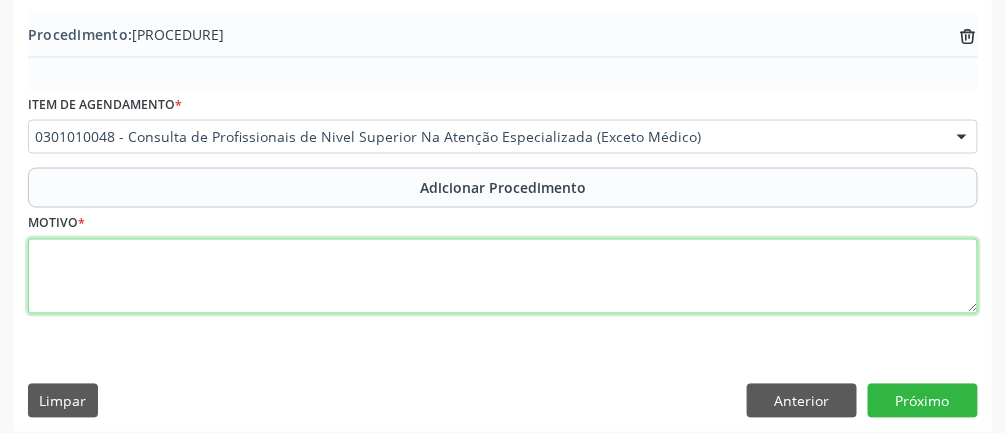 click at bounding box center (503, 277) 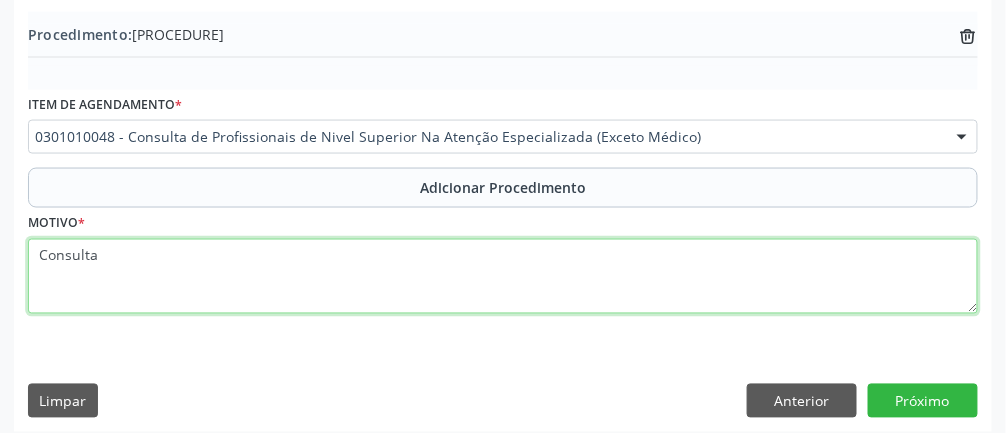 scroll, scrollTop: 641, scrollLeft: 0, axis: vertical 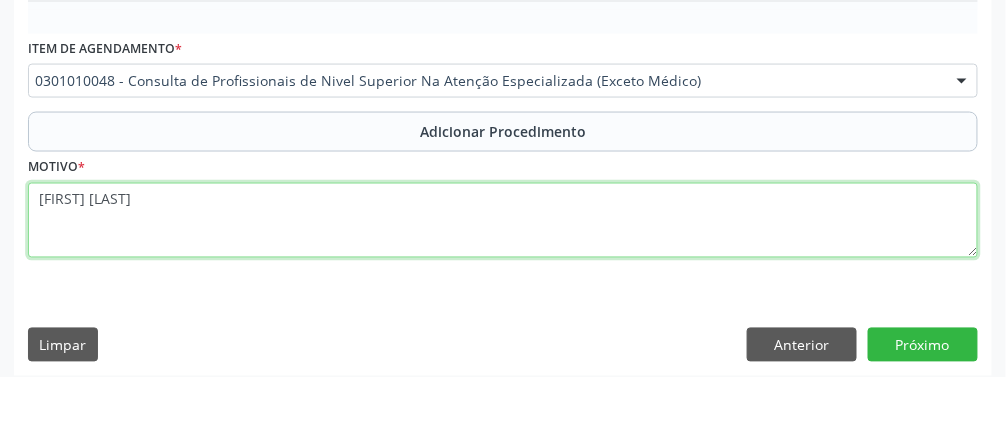 type on "[FIRST] [LAST]" 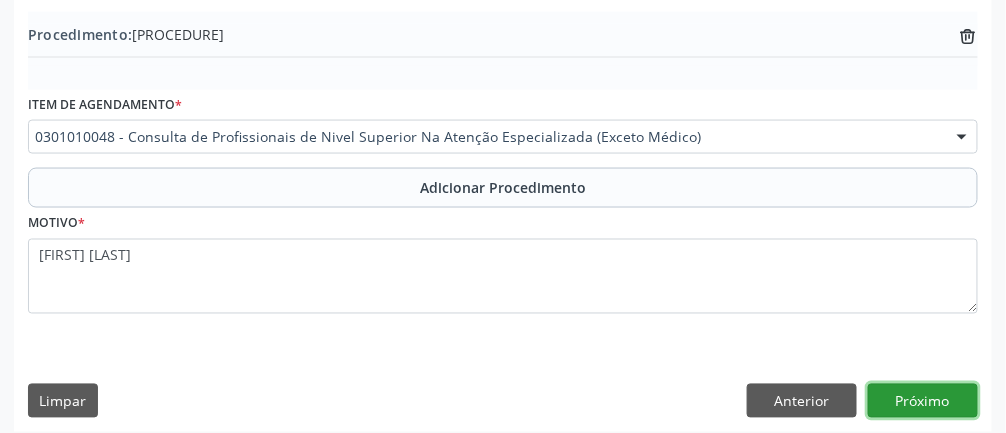 click on "Próximo" at bounding box center [923, 401] 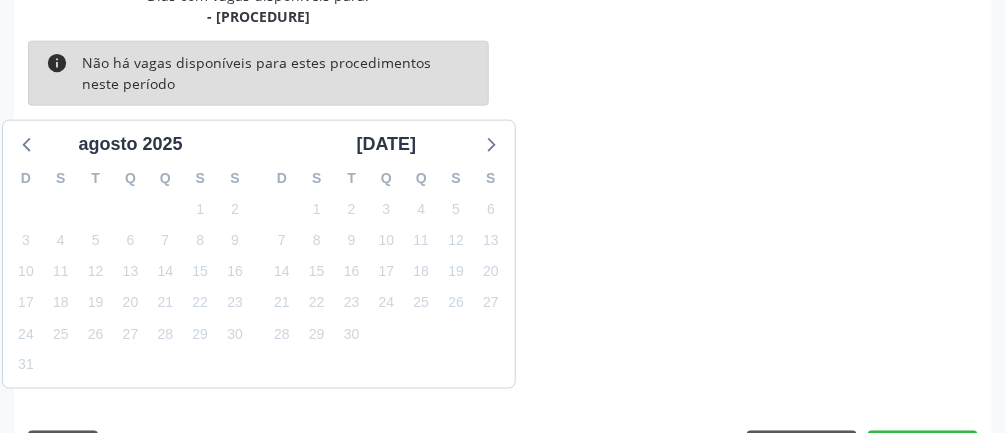 scroll, scrollTop: 594, scrollLeft: 0, axis: vertical 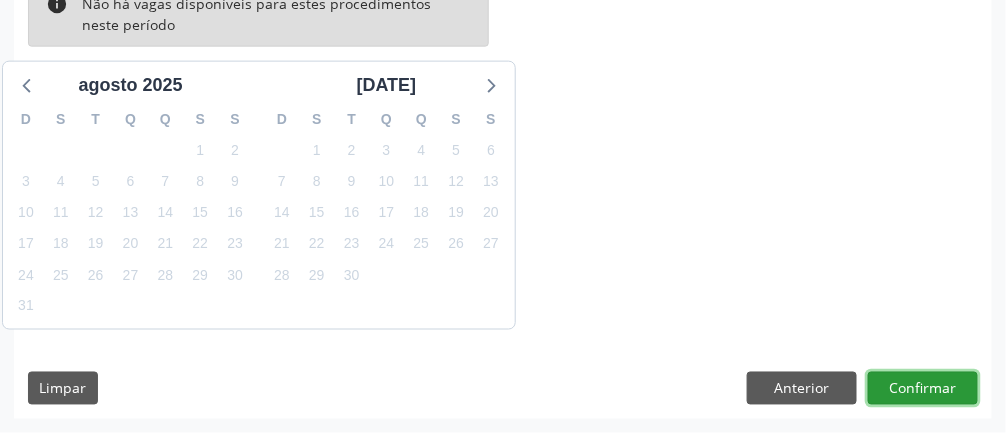 click on "Confirmar" at bounding box center (923, 389) 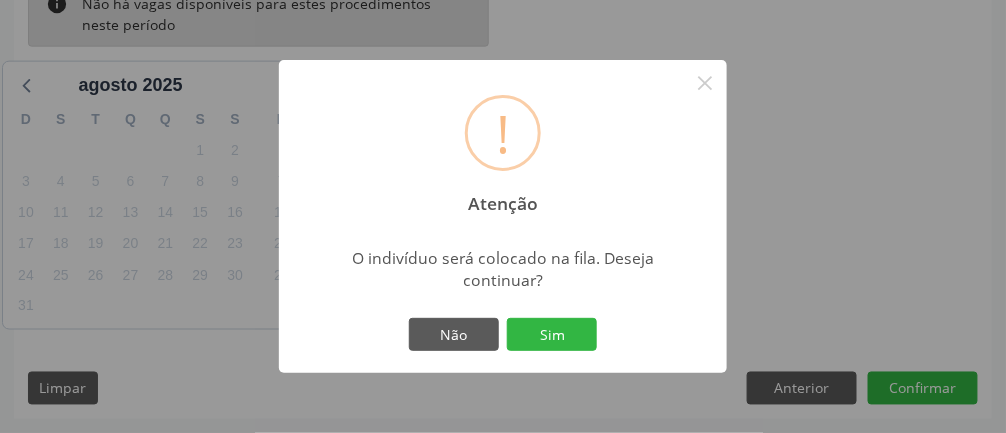 click on "Sim" at bounding box center (552, 335) 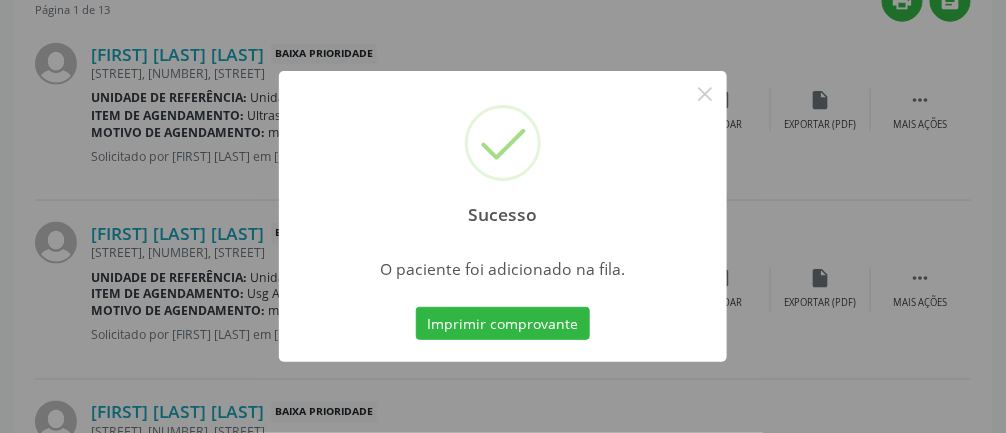 scroll, scrollTop: 261, scrollLeft: 0, axis: vertical 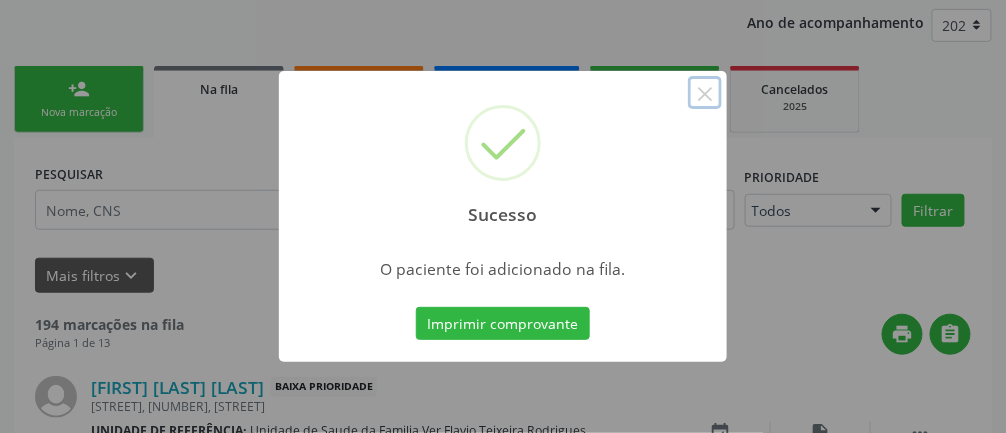 click on "×" at bounding box center [705, 93] 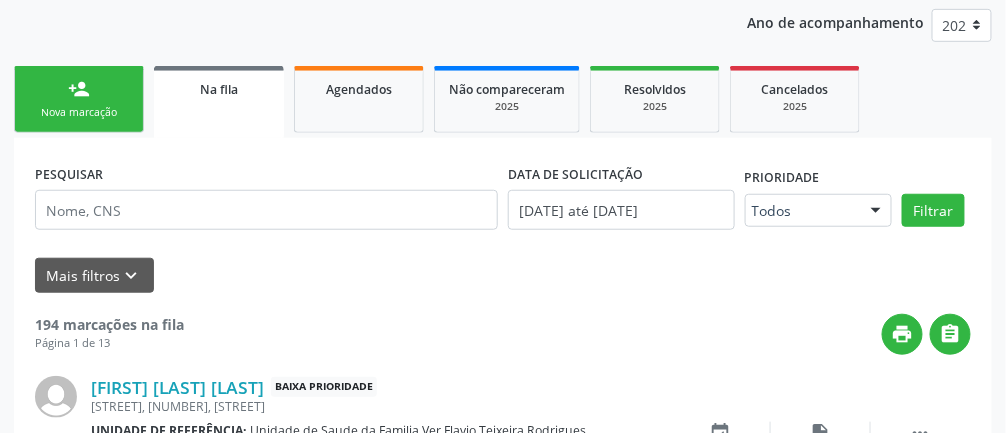 click on "person_add
Nova marcação" at bounding box center [79, 99] 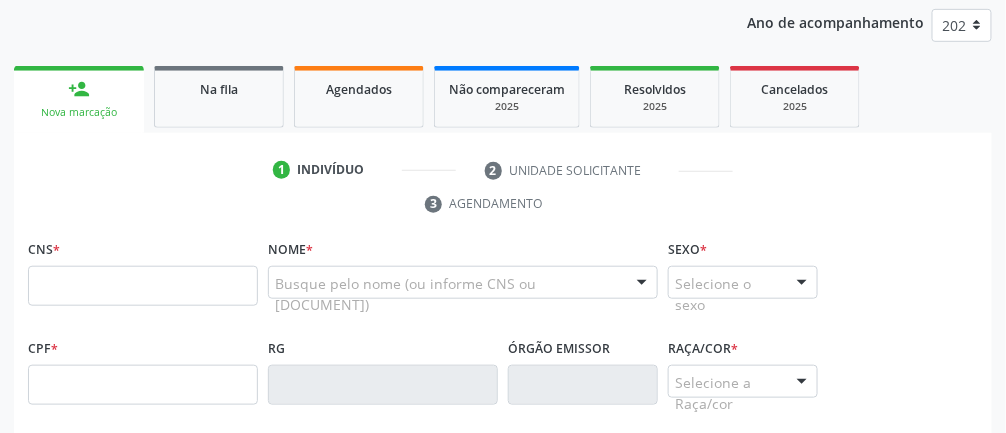 click on "CPF
*" at bounding box center [143, 369] 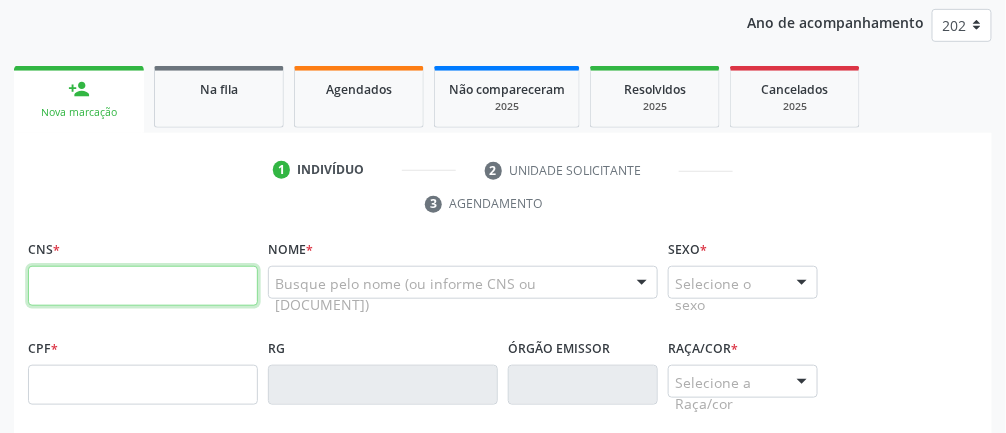 click at bounding box center [143, 286] 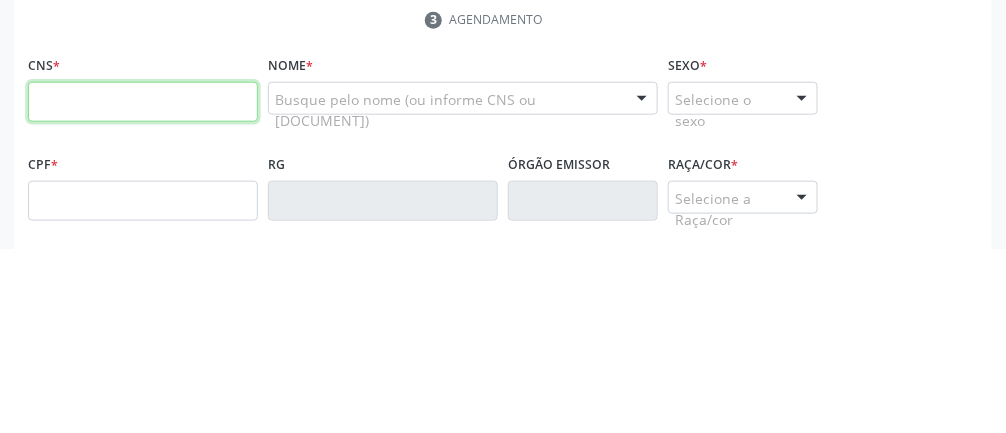 scroll, scrollTop: 261, scrollLeft: 0, axis: vertical 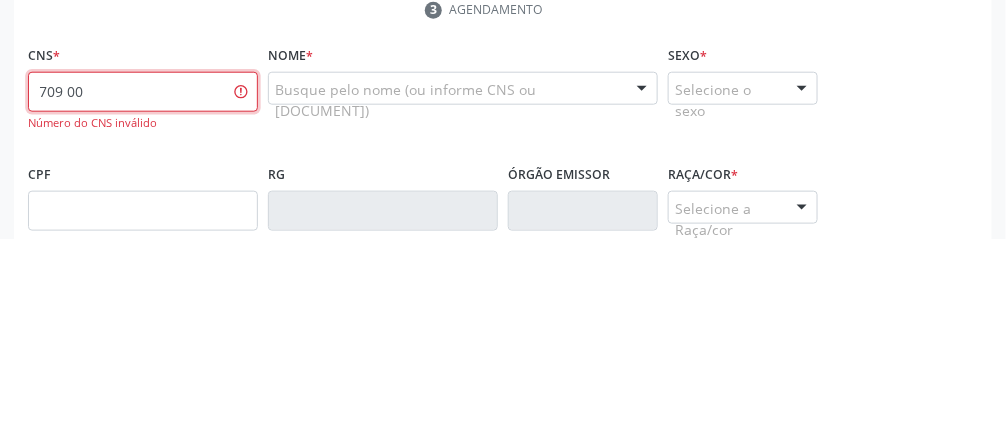 type on "709" 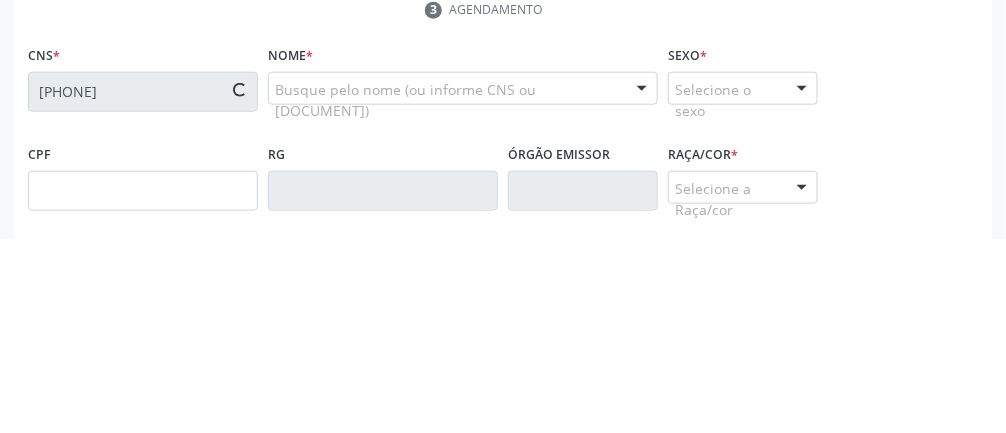 scroll, scrollTop: 261, scrollLeft: 0, axis: vertical 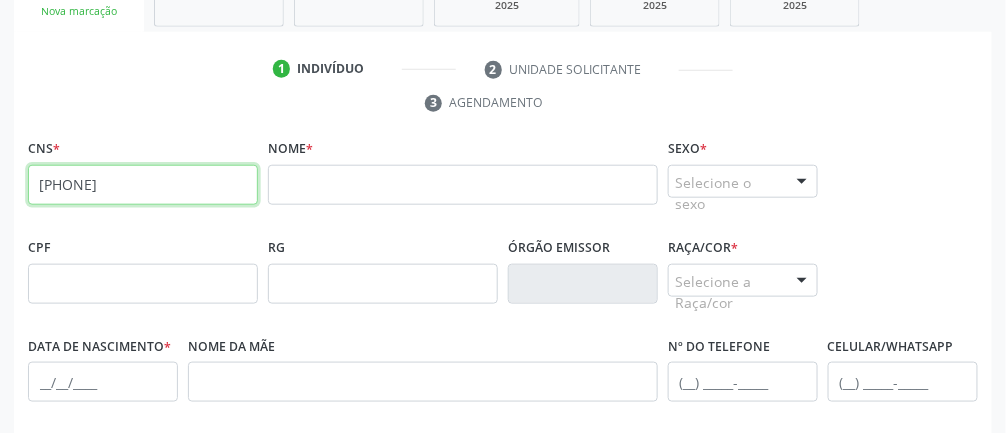 click on "[PHONE]" at bounding box center (143, 185) 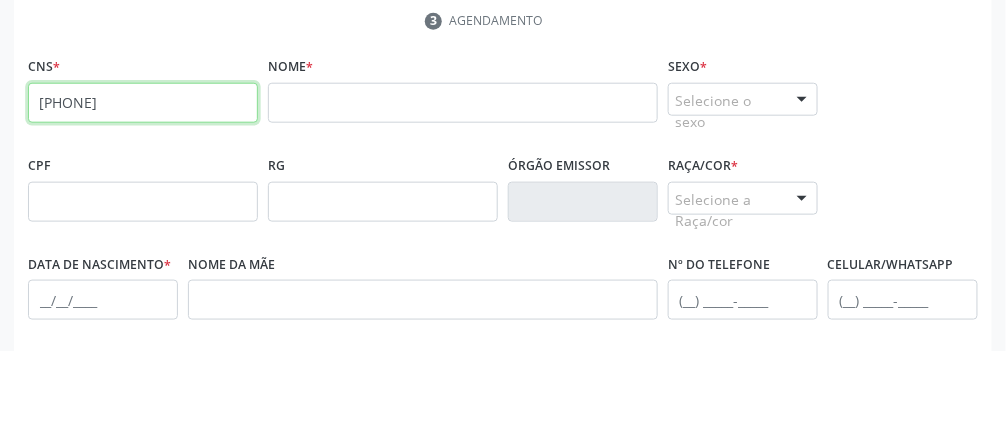 scroll, scrollTop: 362, scrollLeft: 0, axis: vertical 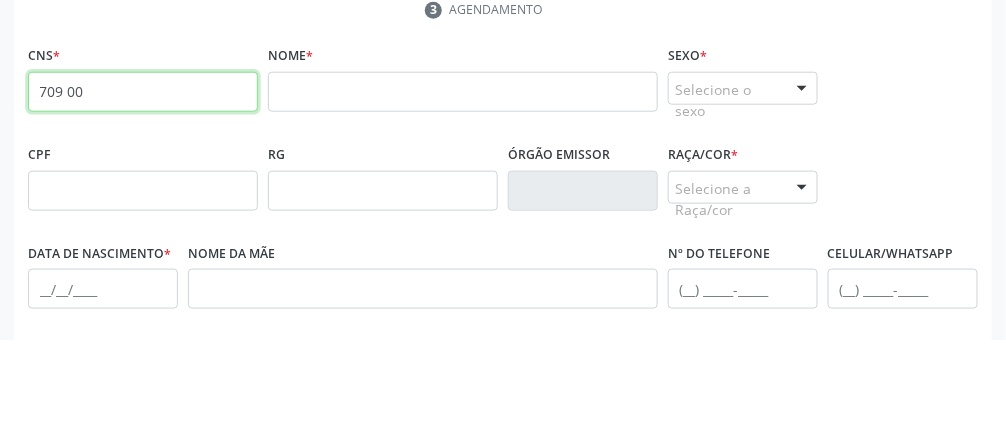 type on "709" 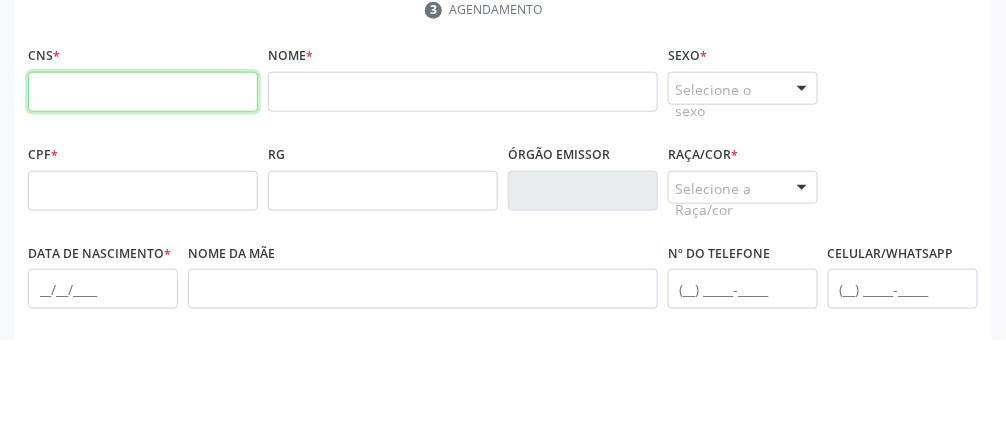 type 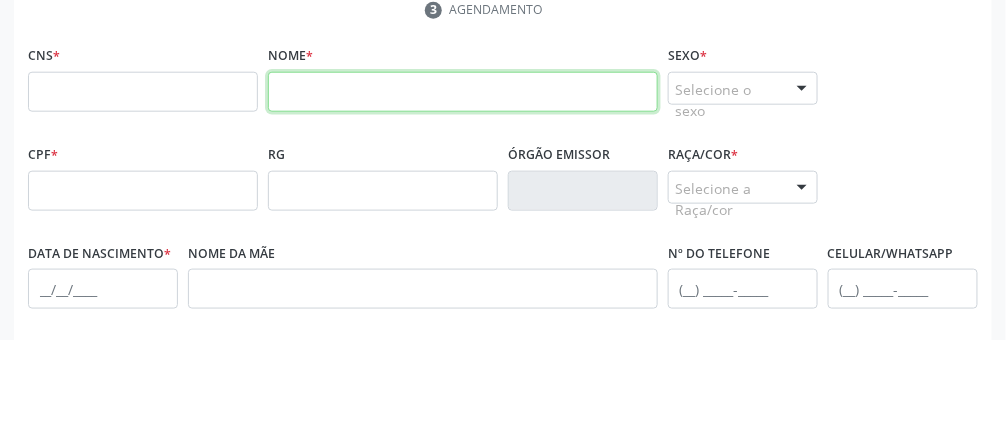 click at bounding box center (463, 185) 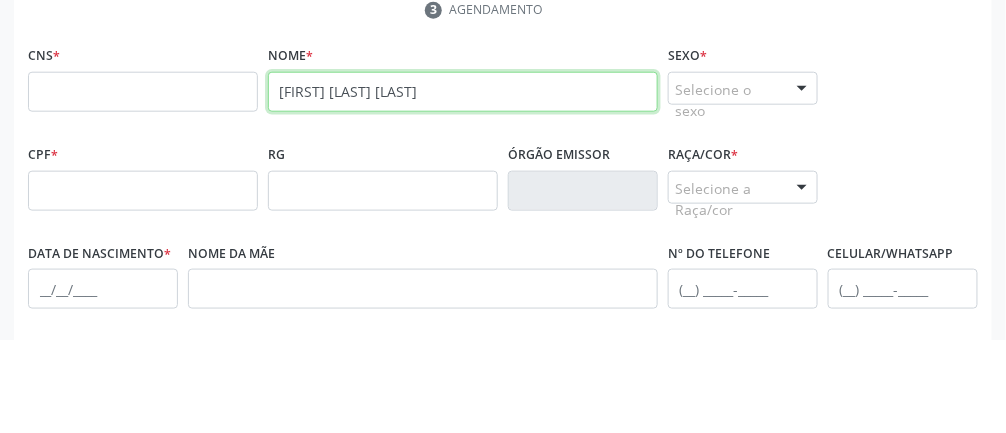 scroll, scrollTop: 362, scrollLeft: 0, axis: vertical 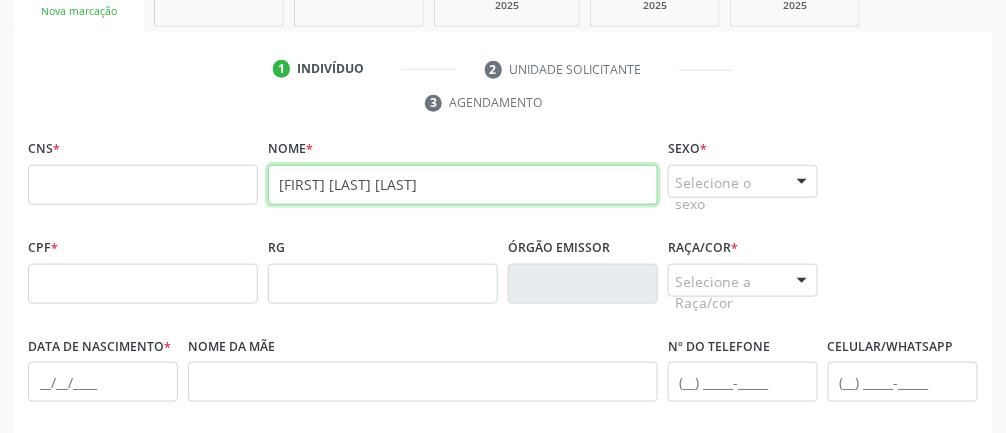 click on "[FIRST] [LAST] [LAST]" at bounding box center [463, 185] 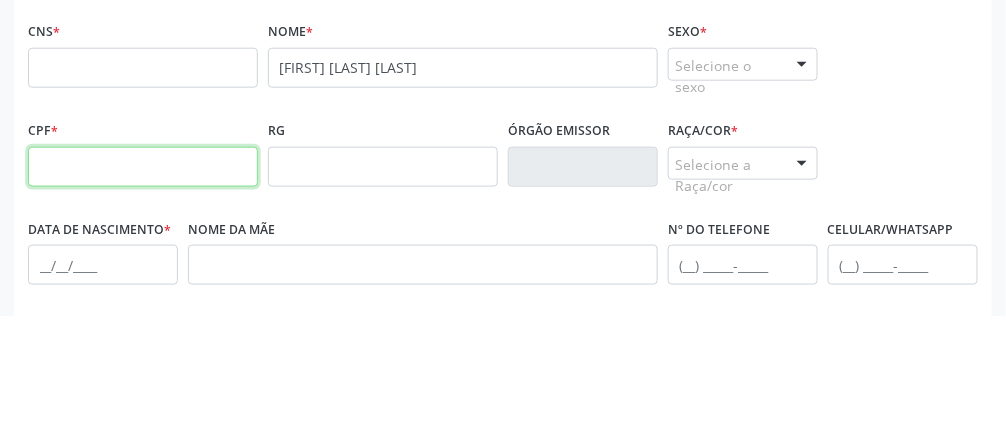 scroll, scrollTop: 362, scrollLeft: 0, axis: vertical 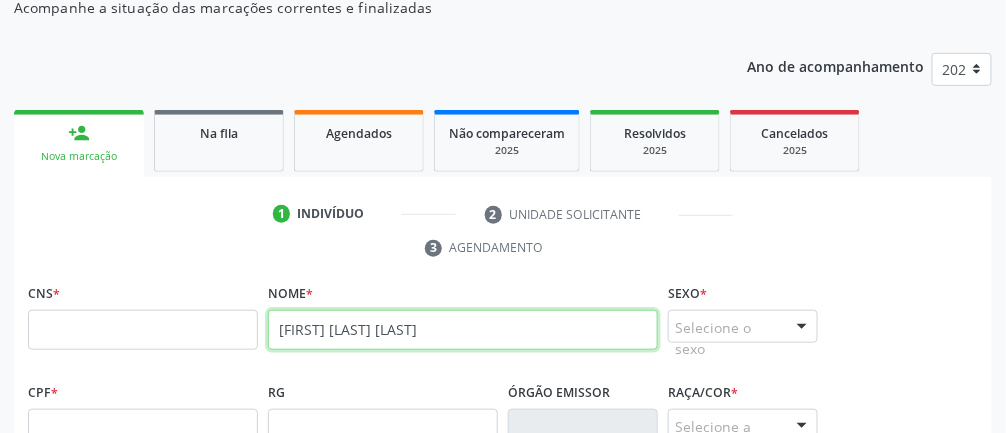 click on "[FIRST] [LAST] [LAST]" at bounding box center [463, 330] 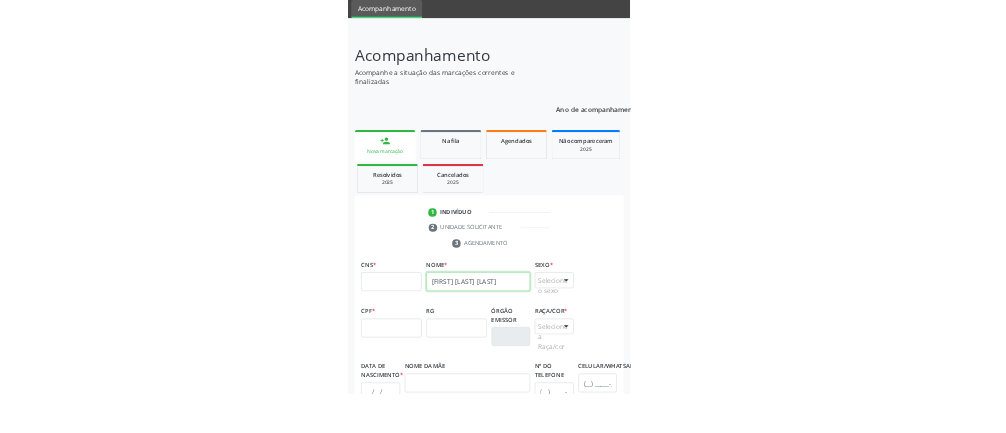 scroll, scrollTop: 70, scrollLeft: 0, axis: vertical 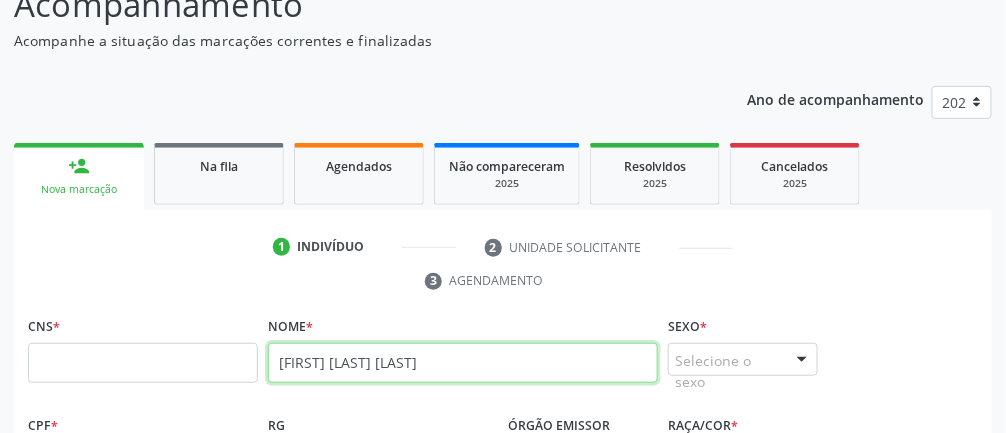 click on "[FIRST] [LAST] [LAST]" at bounding box center (463, 363) 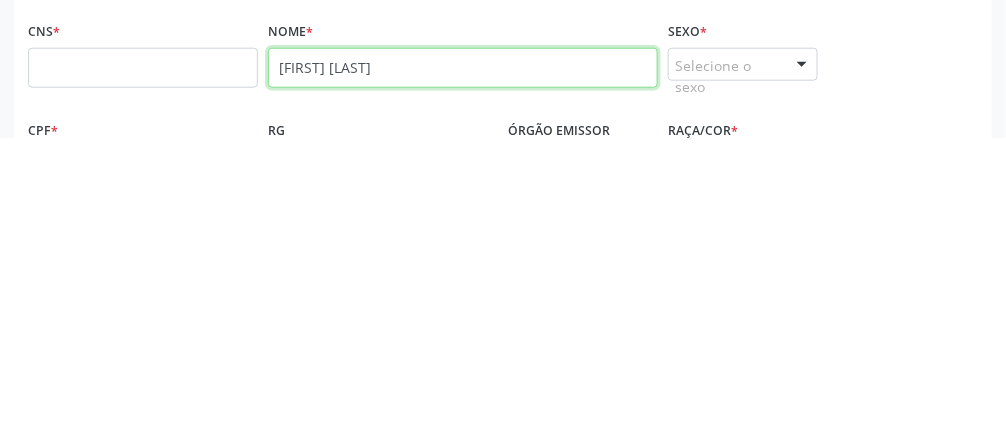 type on "[FIRST]" 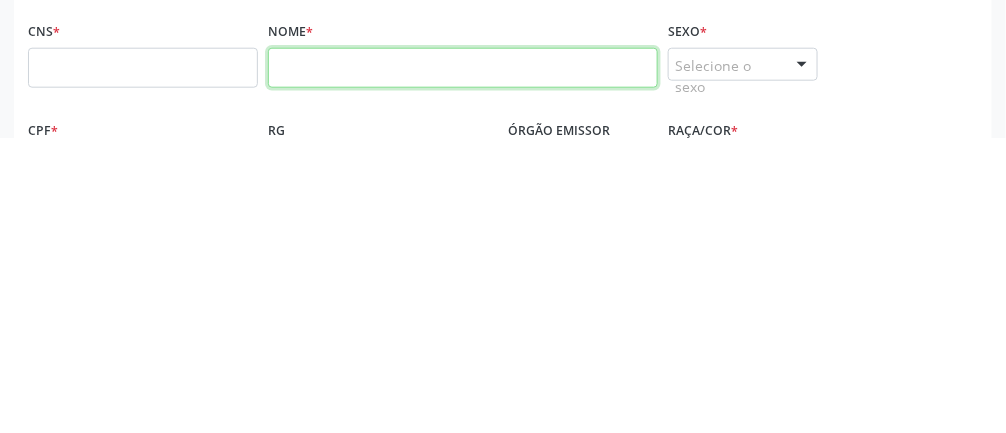type 